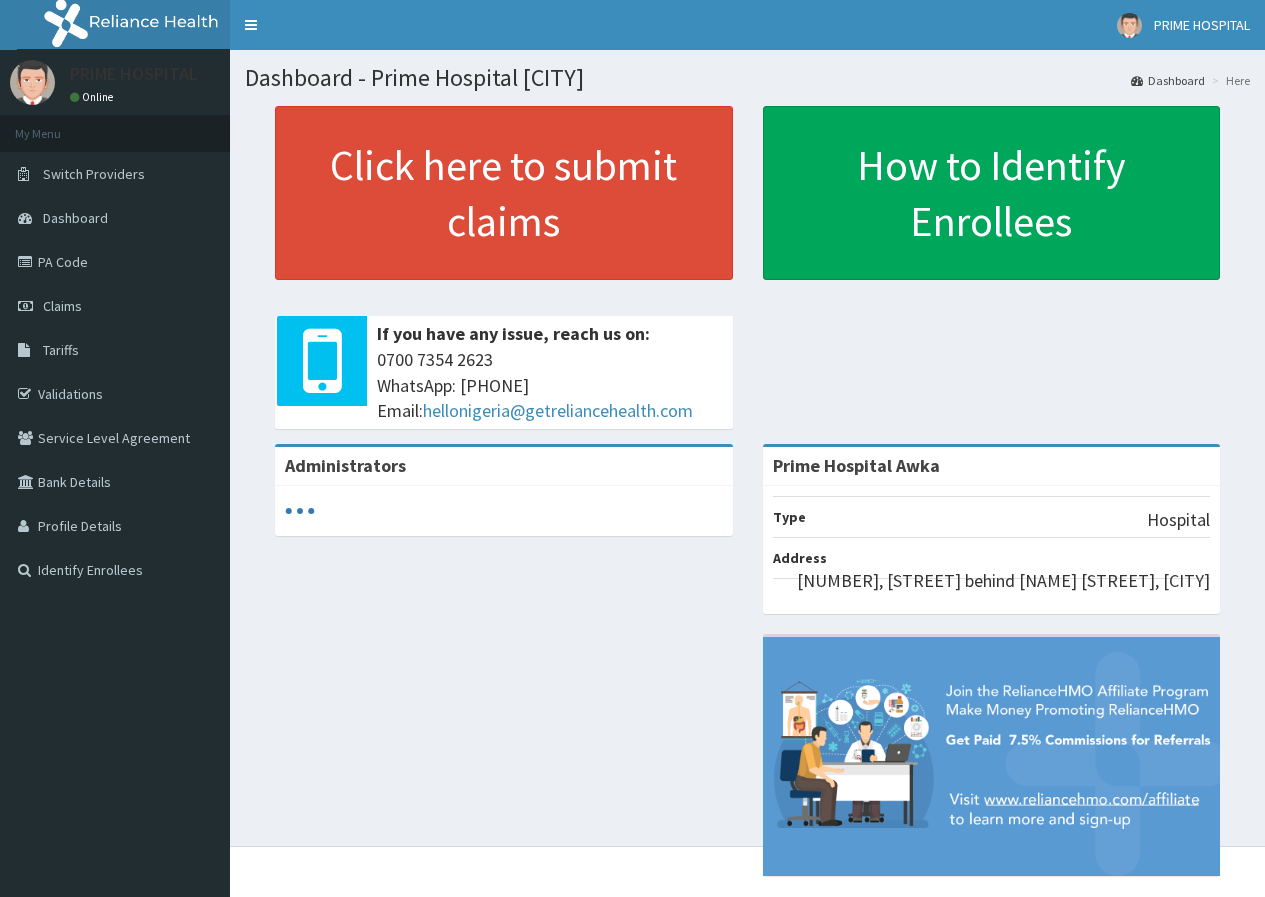 scroll, scrollTop: 0, scrollLeft: 0, axis: both 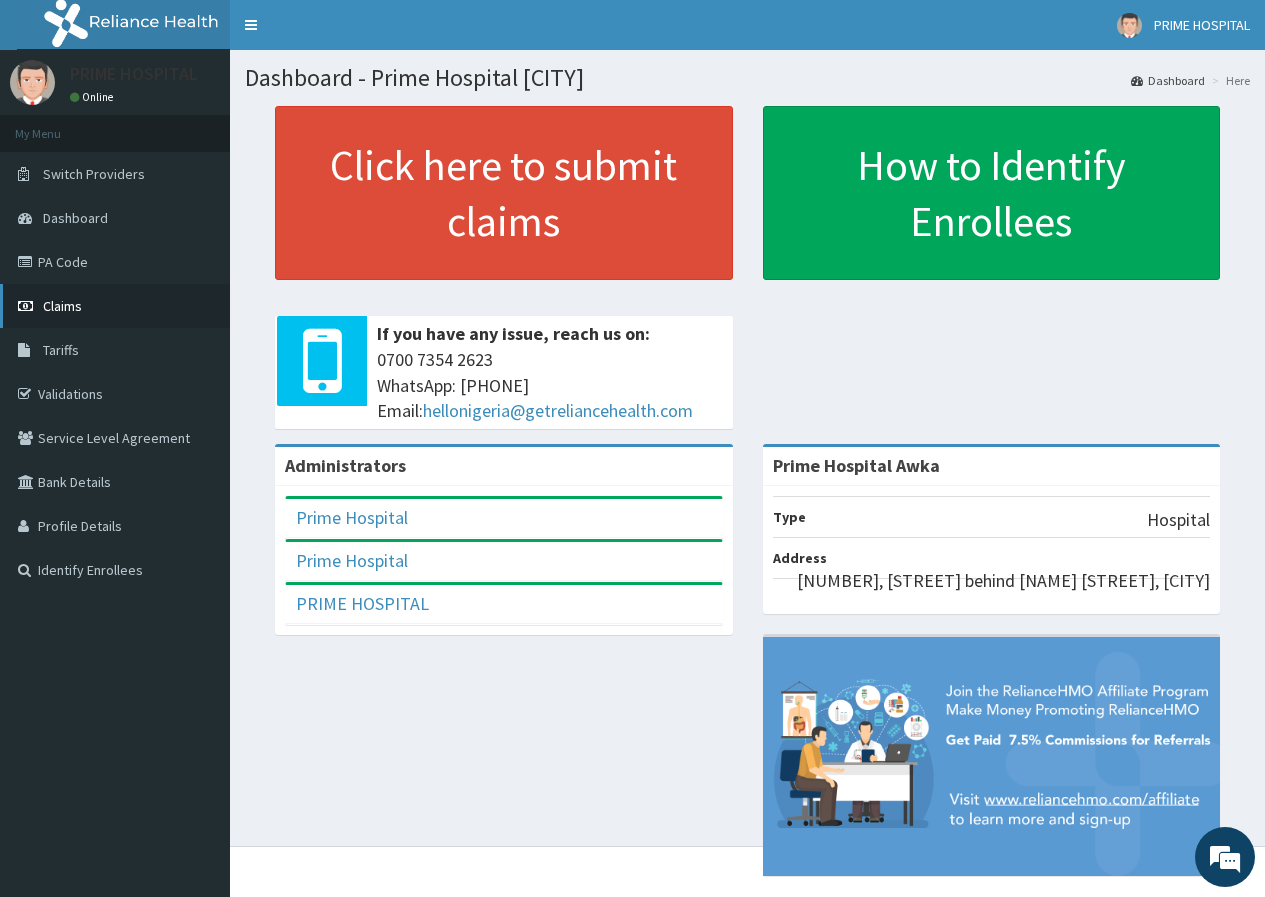click on "Claims" at bounding box center [62, 306] 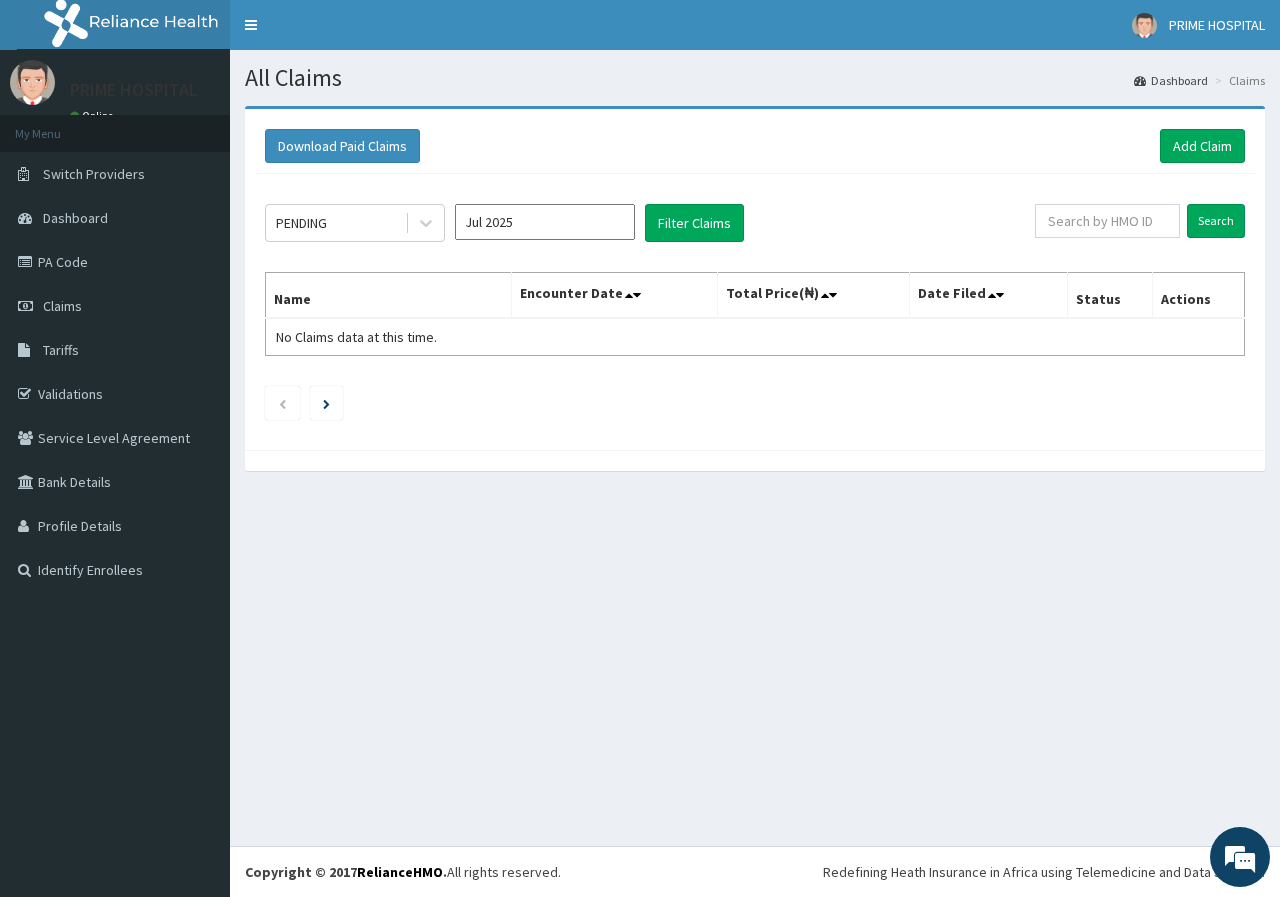 scroll, scrollTop: 0, scrollLeft: 0, axis: both 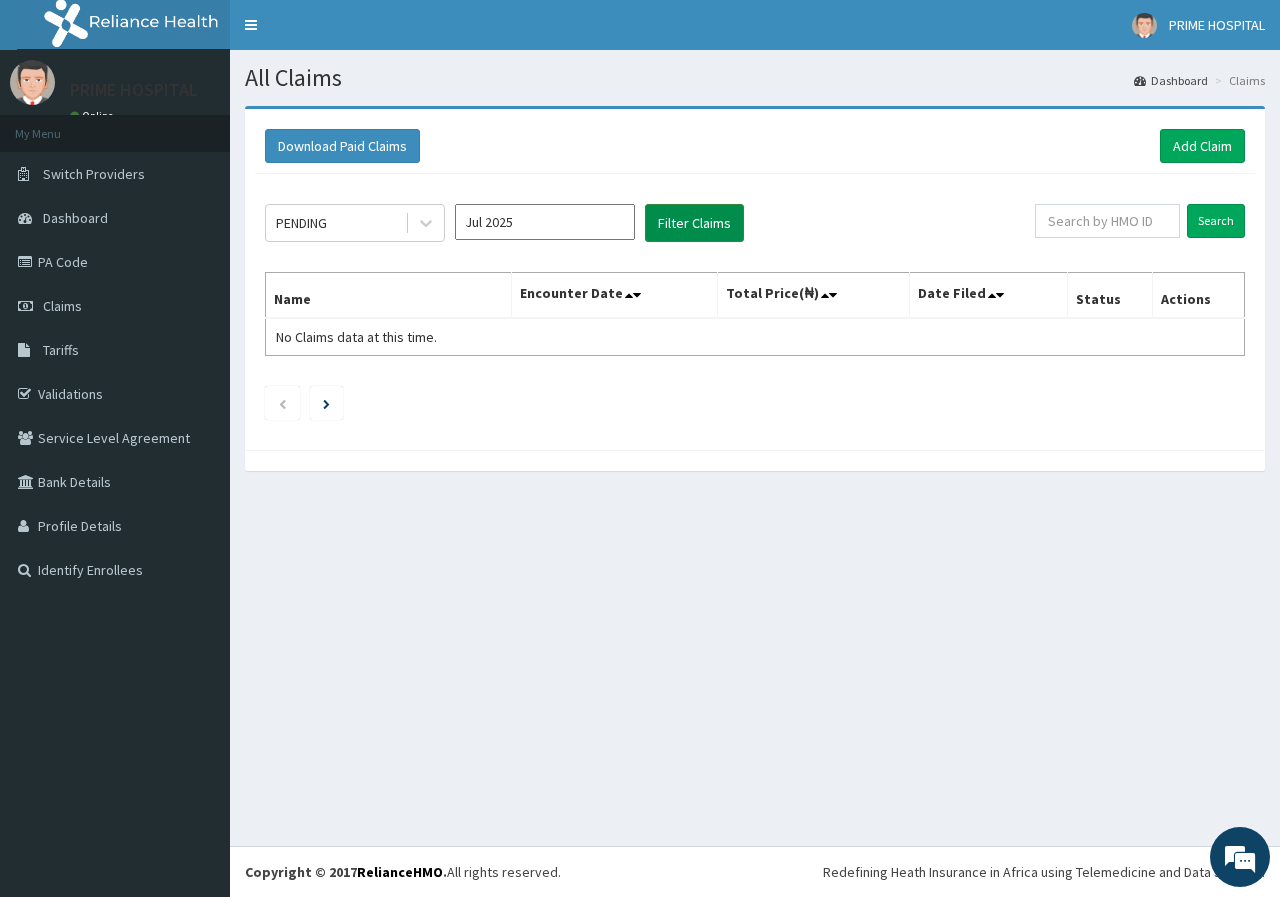 click on "Filter Claims" at bounding box center (694, 223) 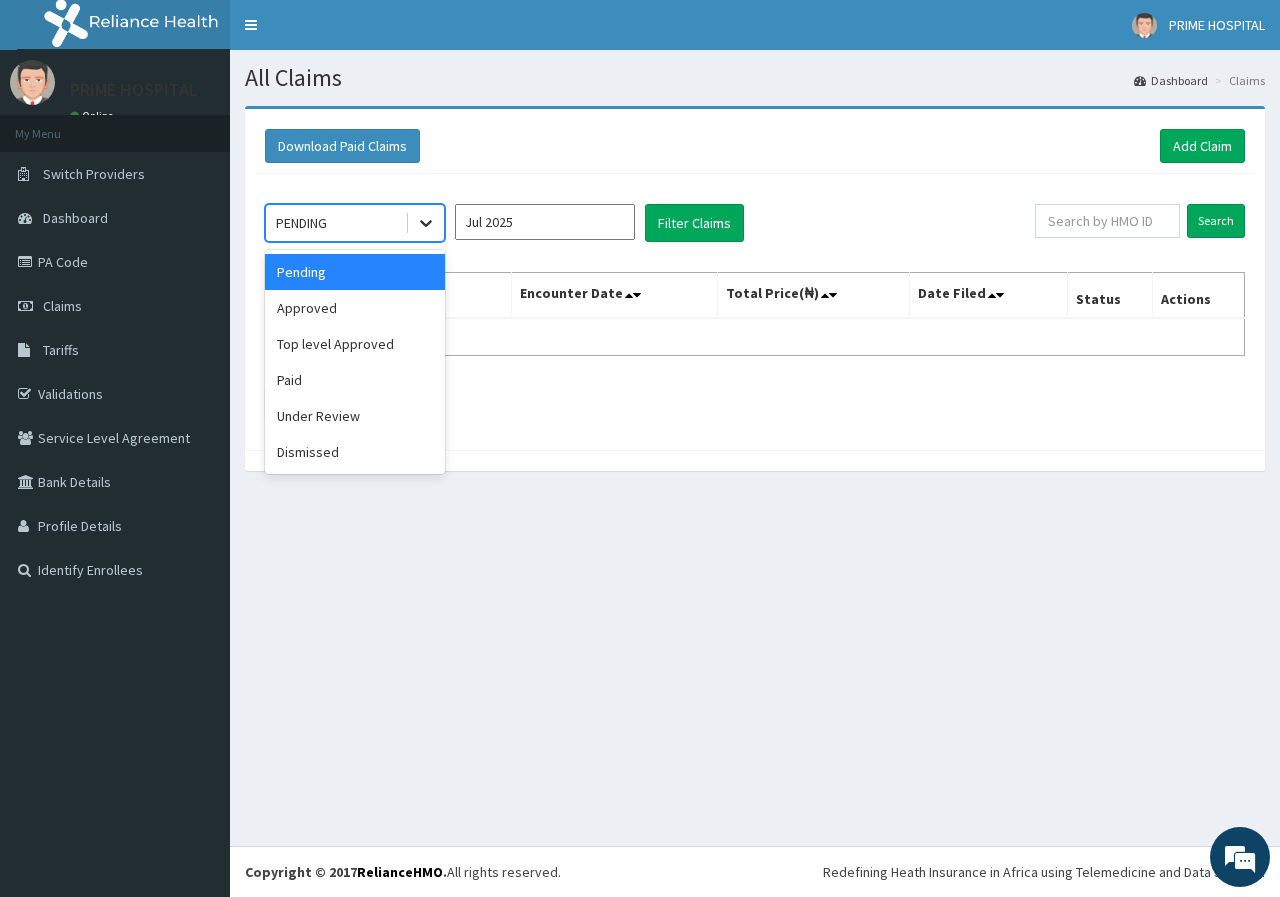 click 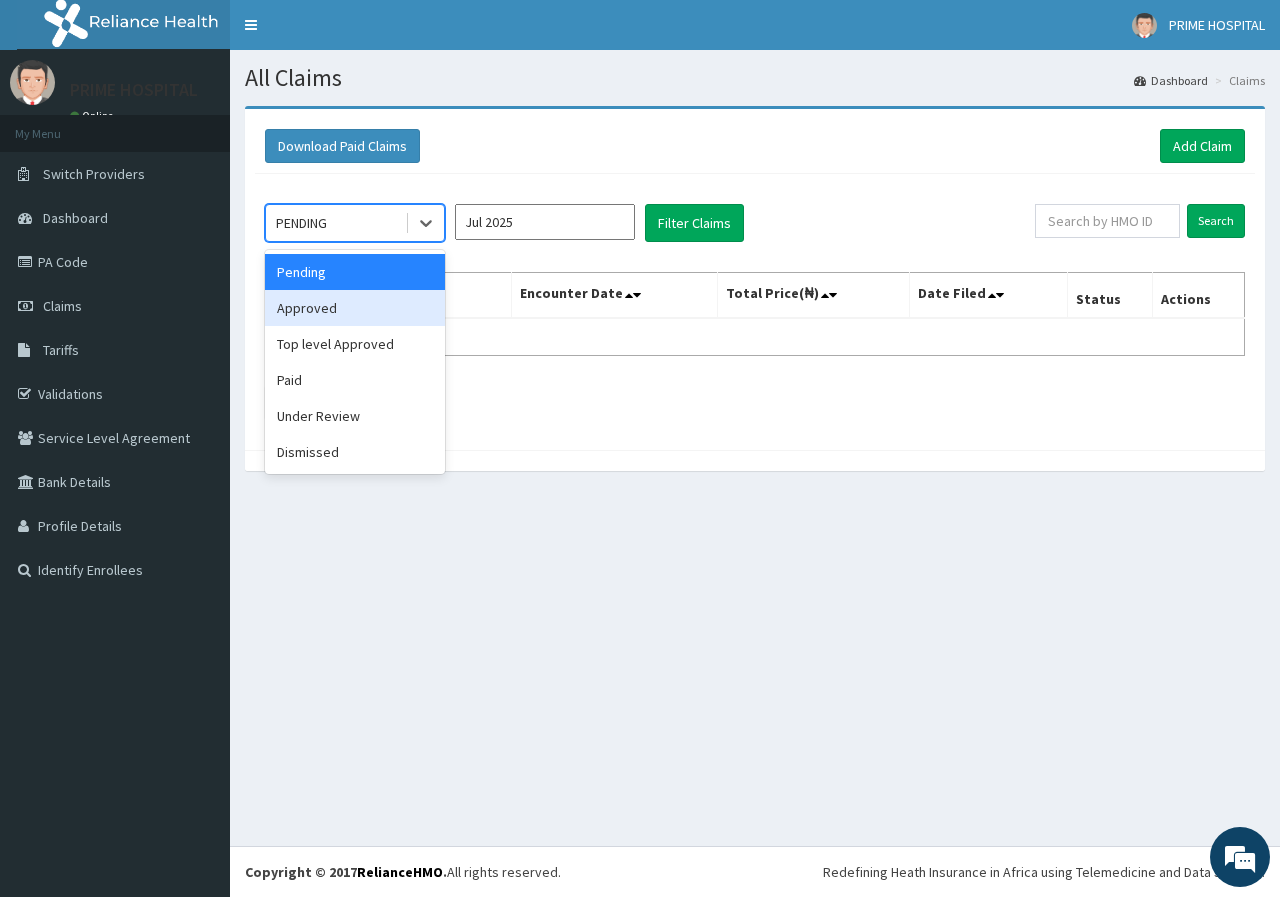 click on "Approved" at bounding box center (355, 308) 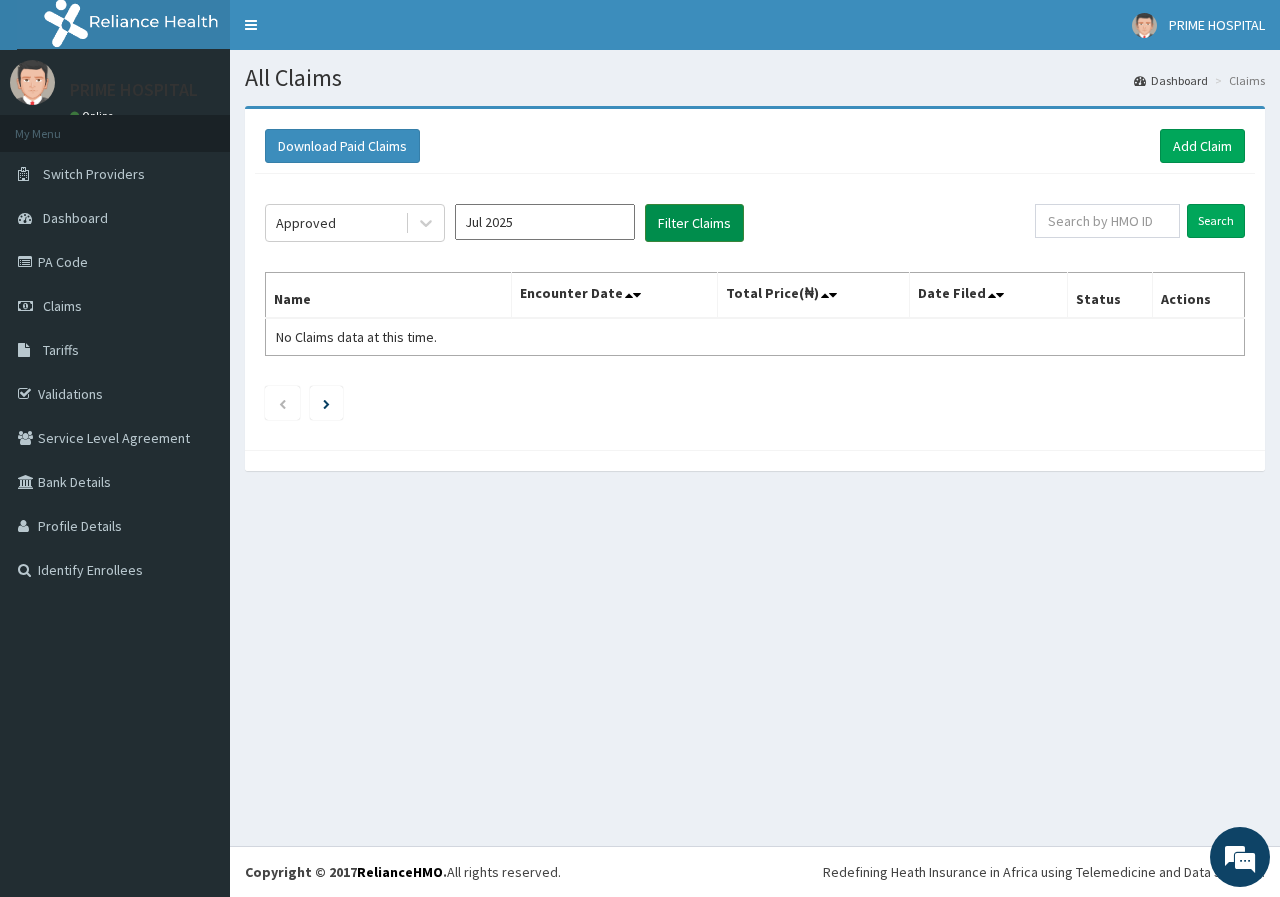 click on "Filter Claims" at bounding box center [694, 223] 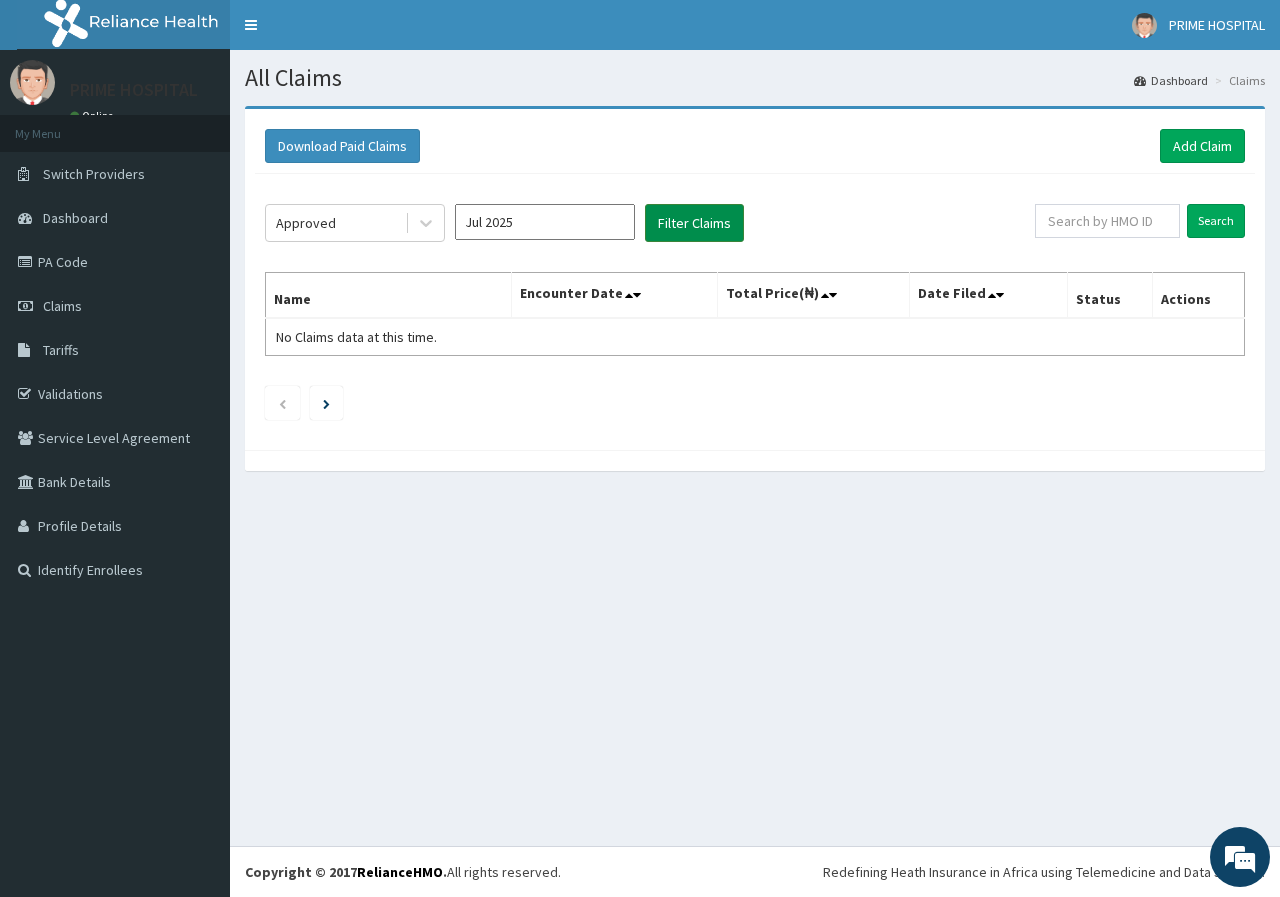 click on "Filter Claims" at bounding box center (694, 223) 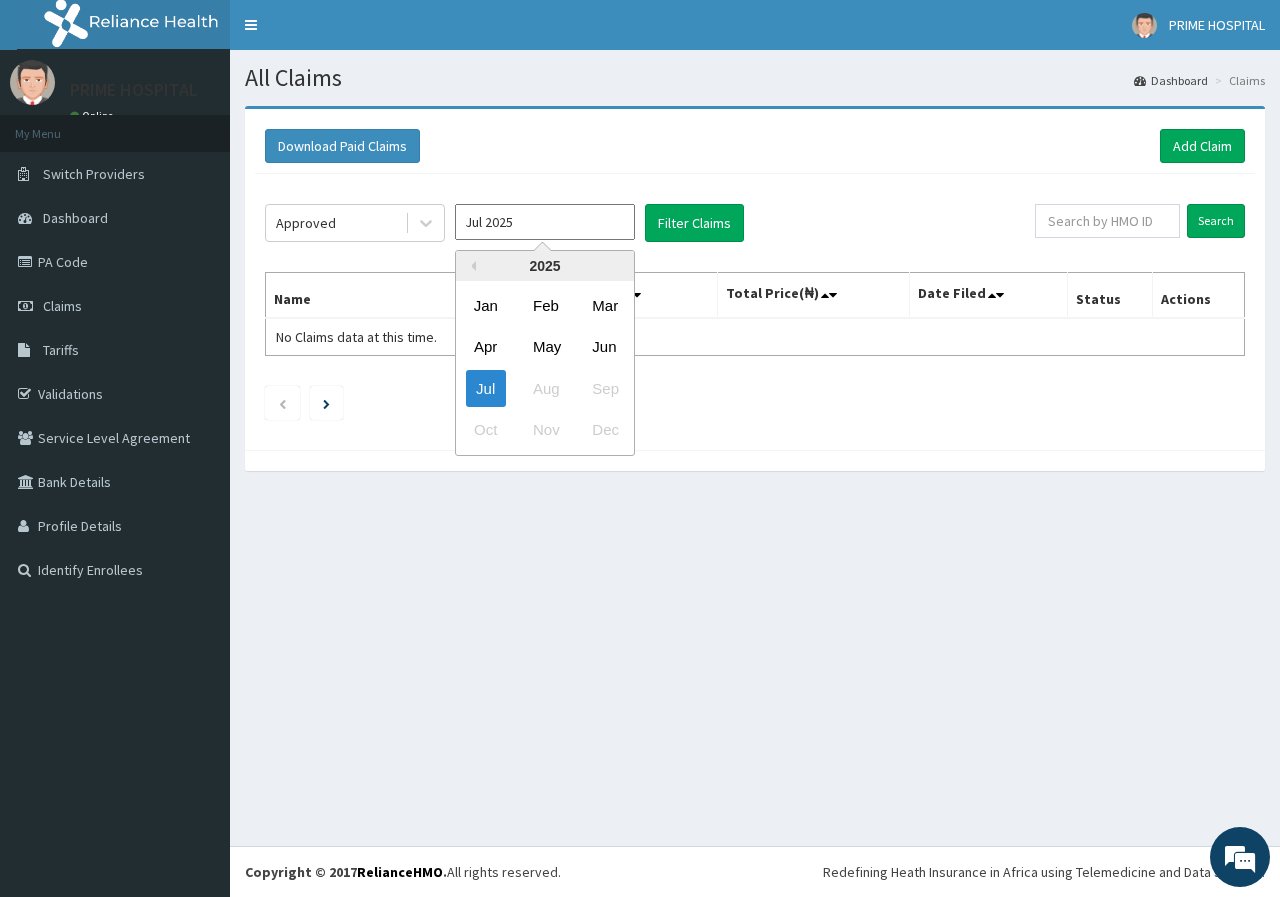 click on "Jul 2025" at bounding box center (545, 222) 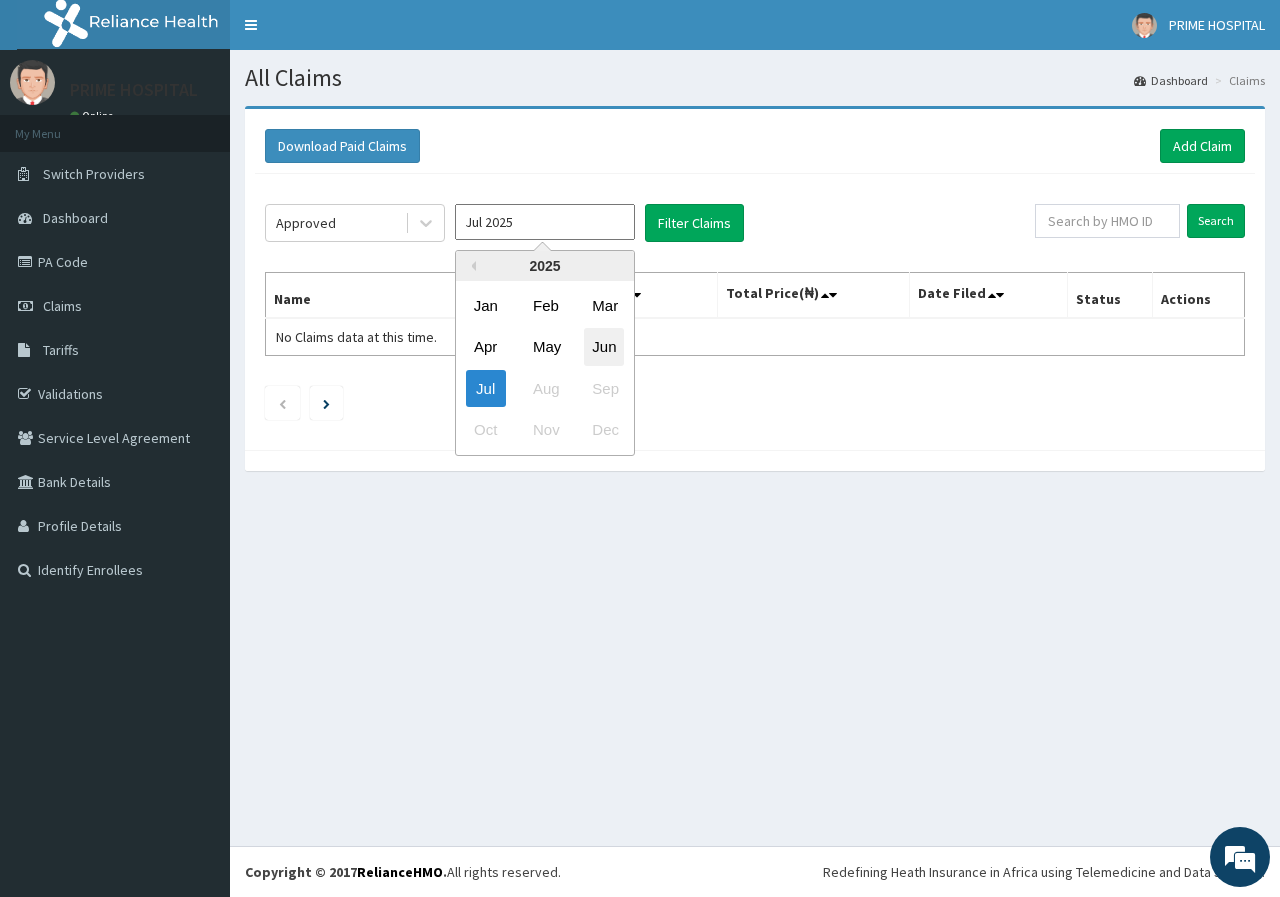 click on "Jun" at bounding box center [604, 347] 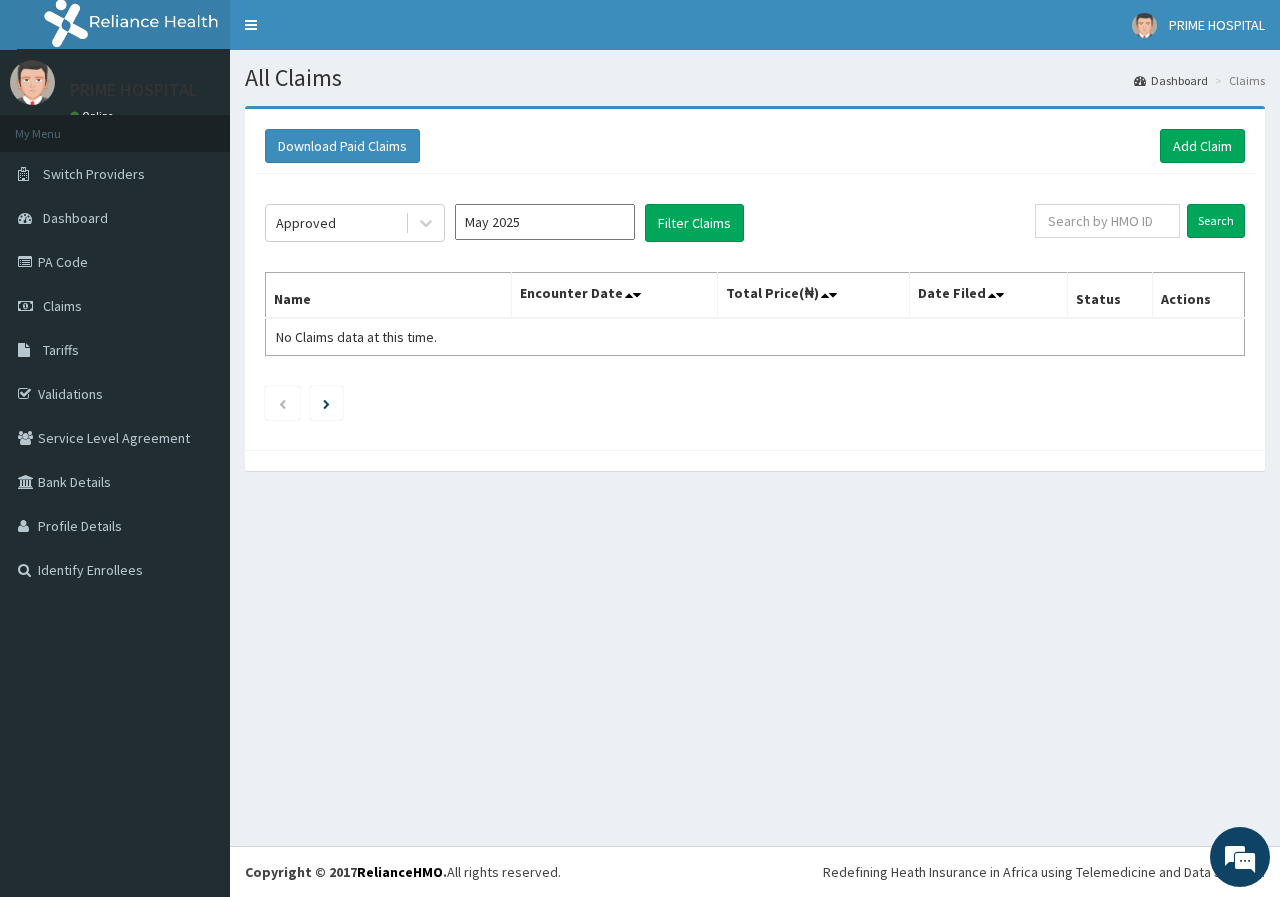 type on "May 2025" 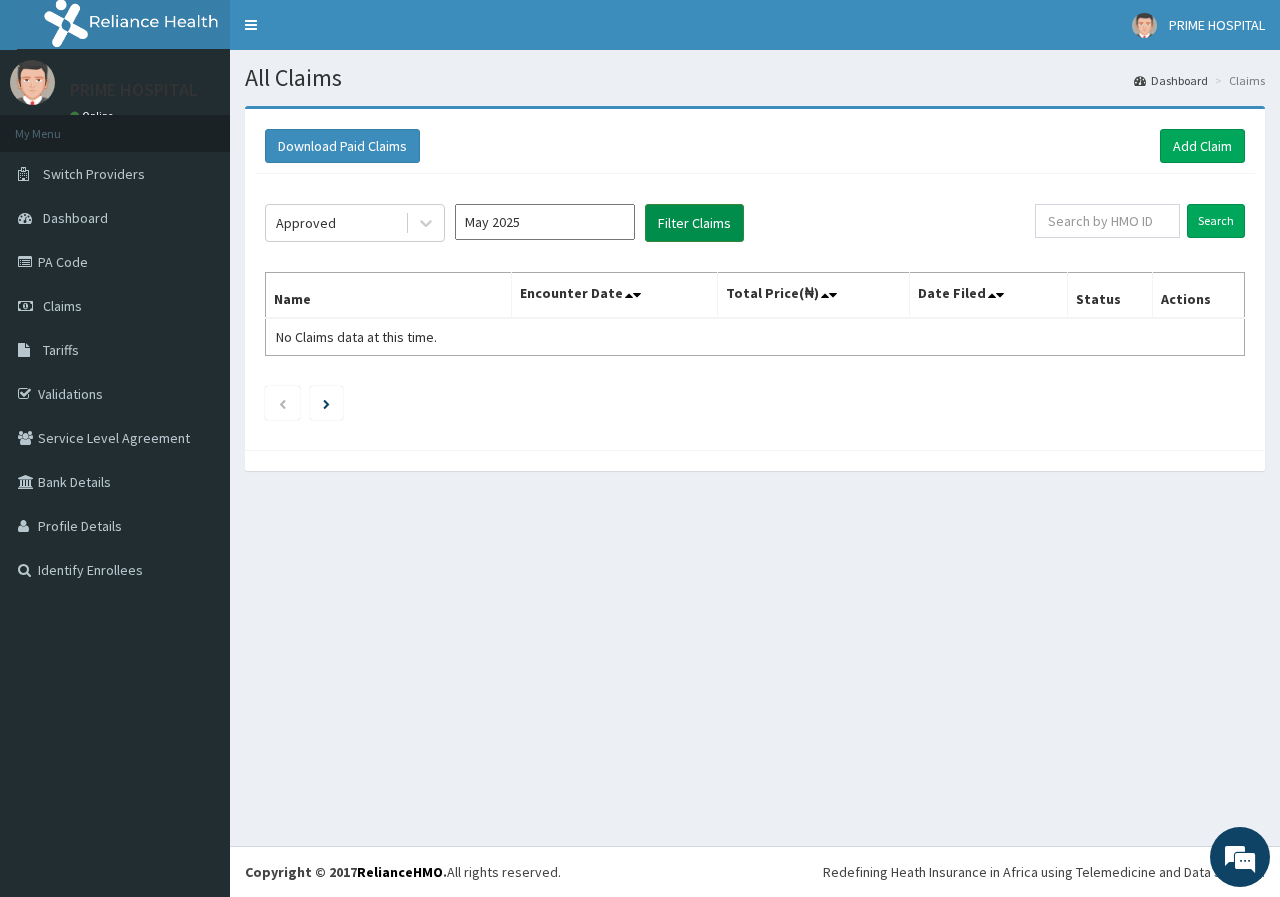 click on "Filter Claims" at bounding box center (694, 223) 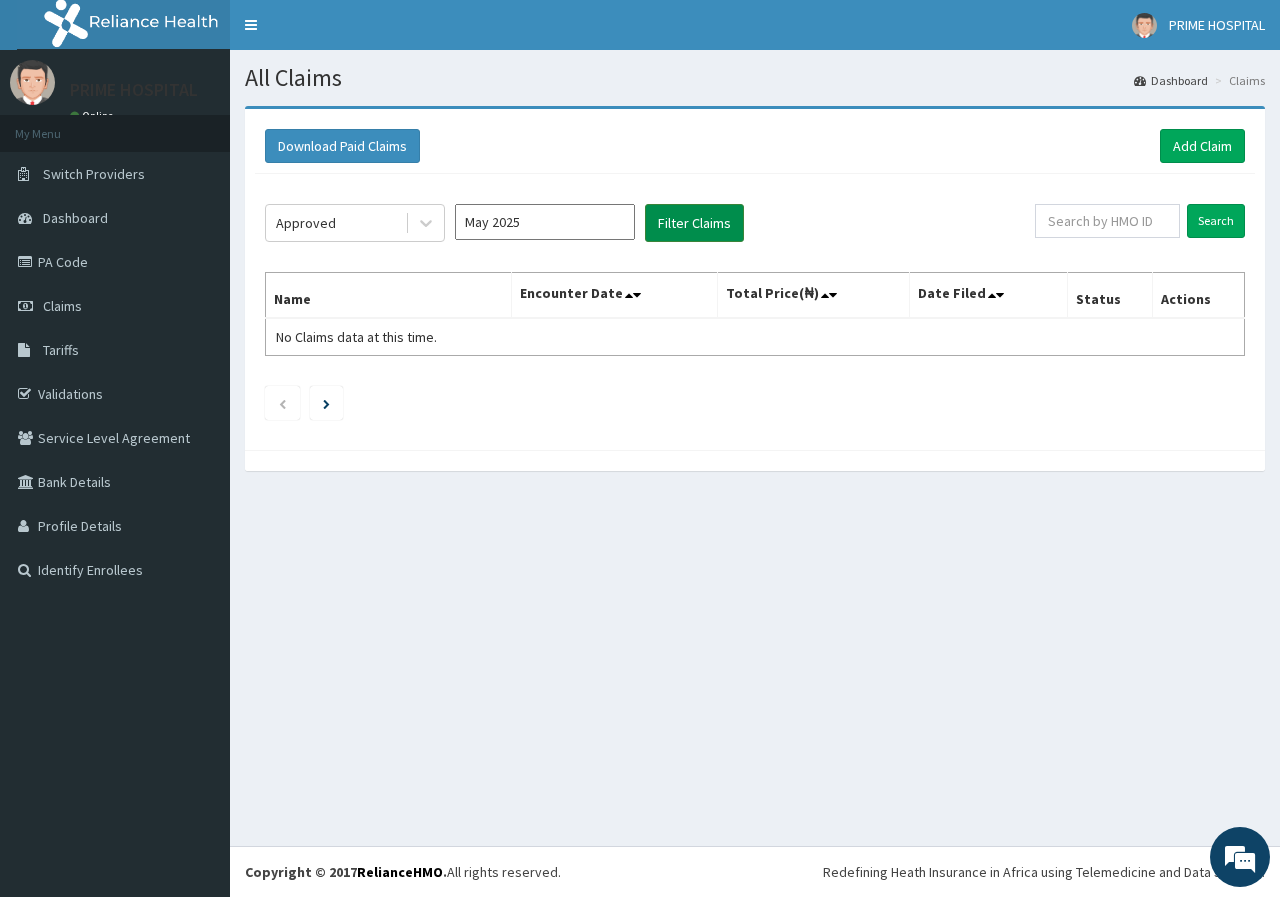 click on "Filter Claims" at bounding box center [694, 223] 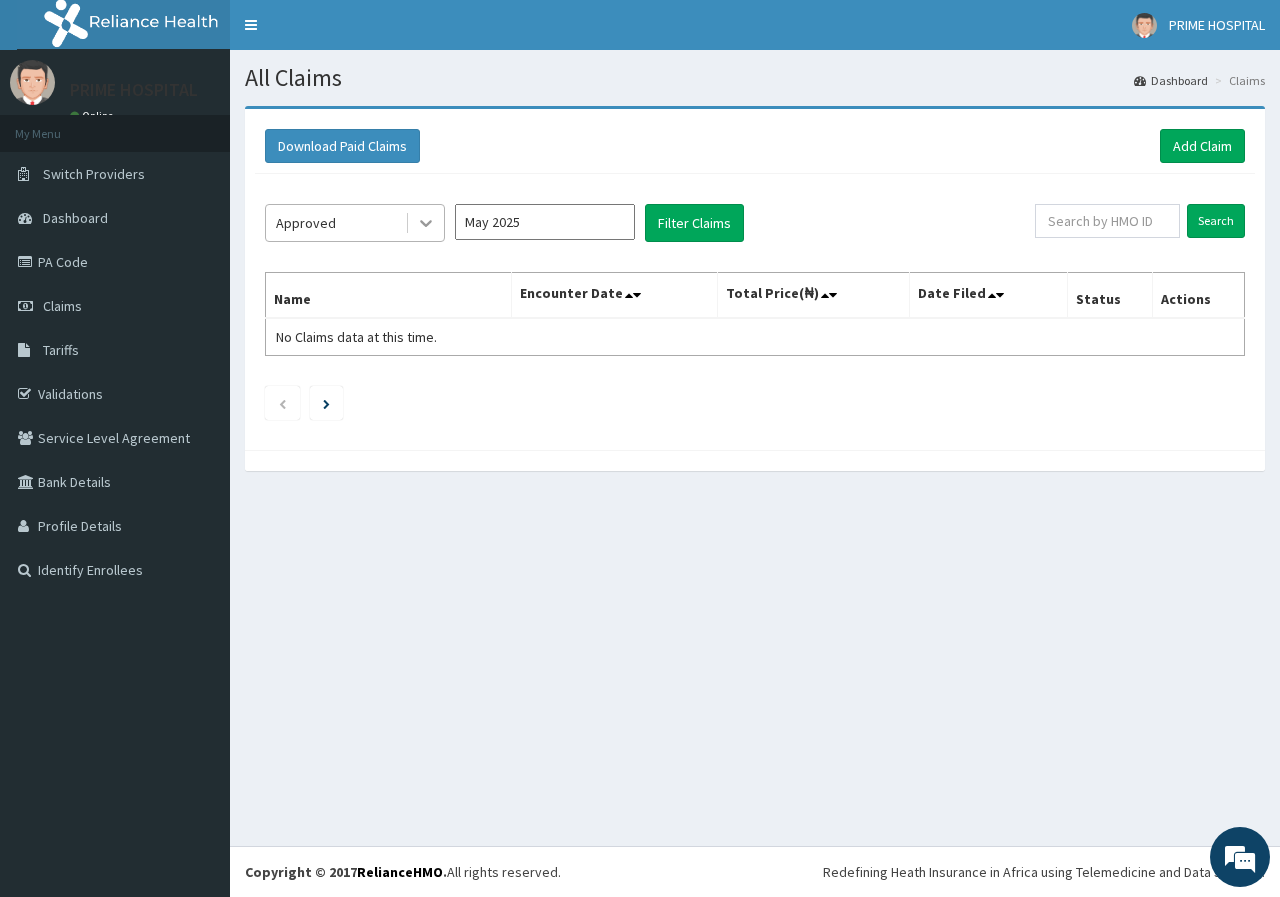 click 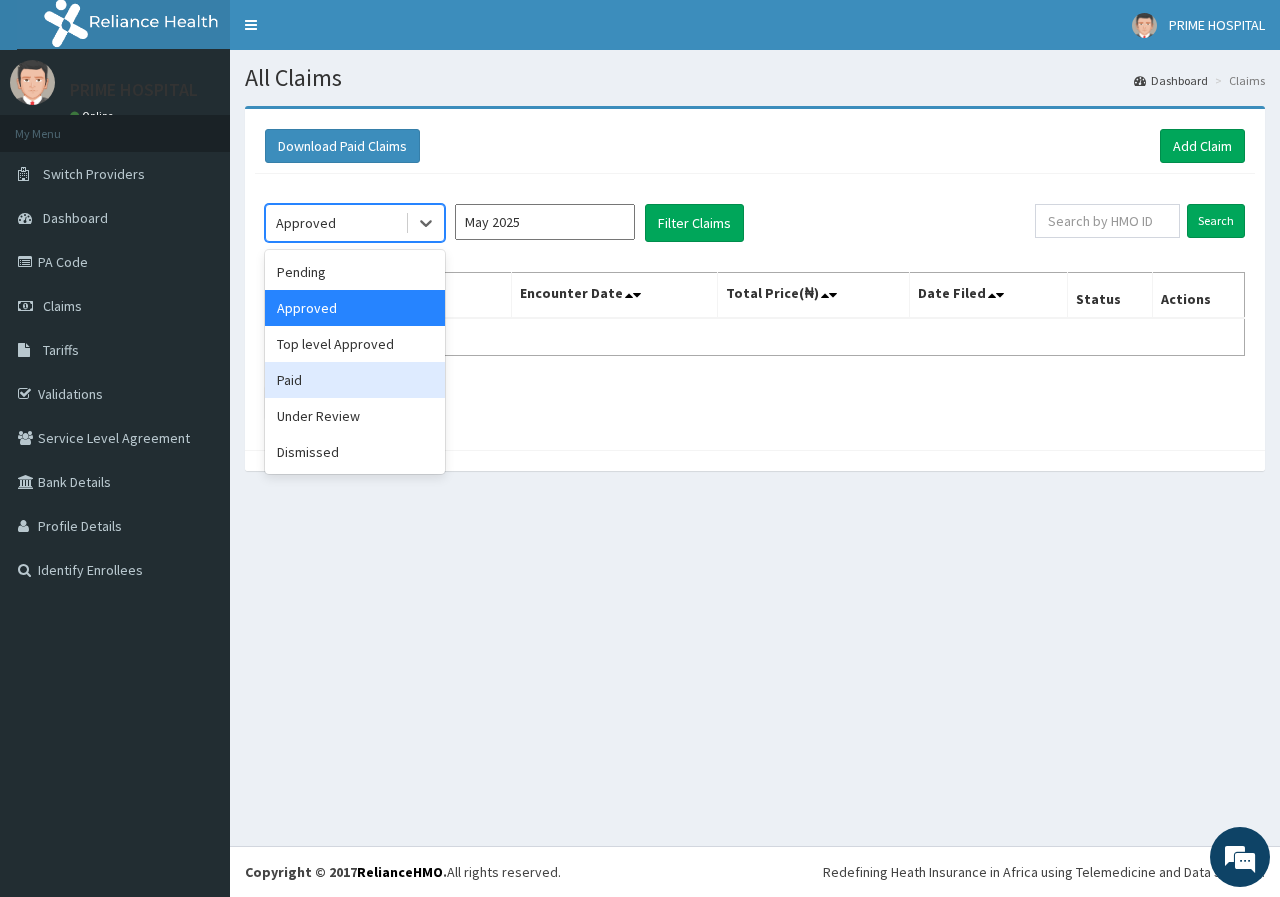 click on "Paid" at bounding box center [355, 380] 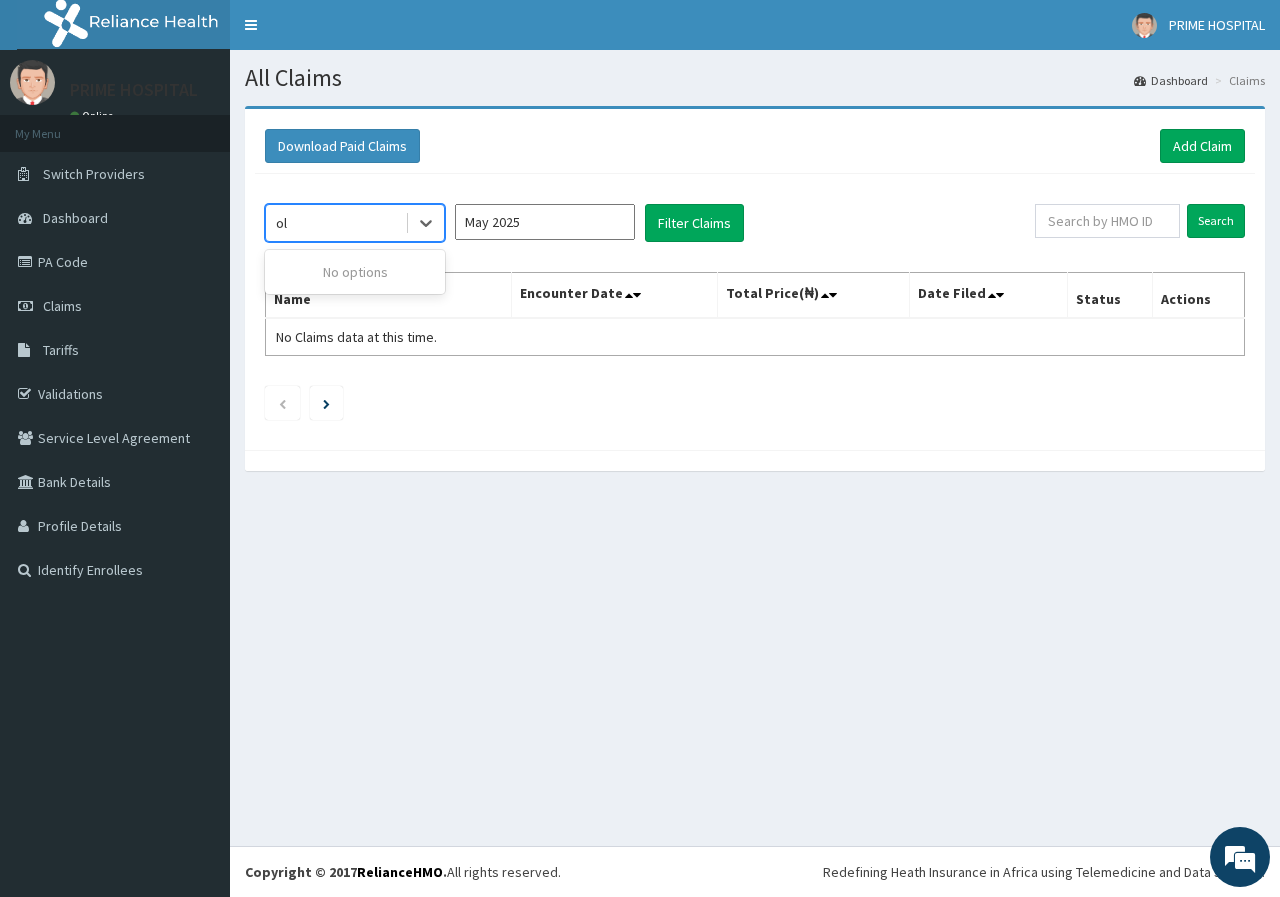 type on "o" 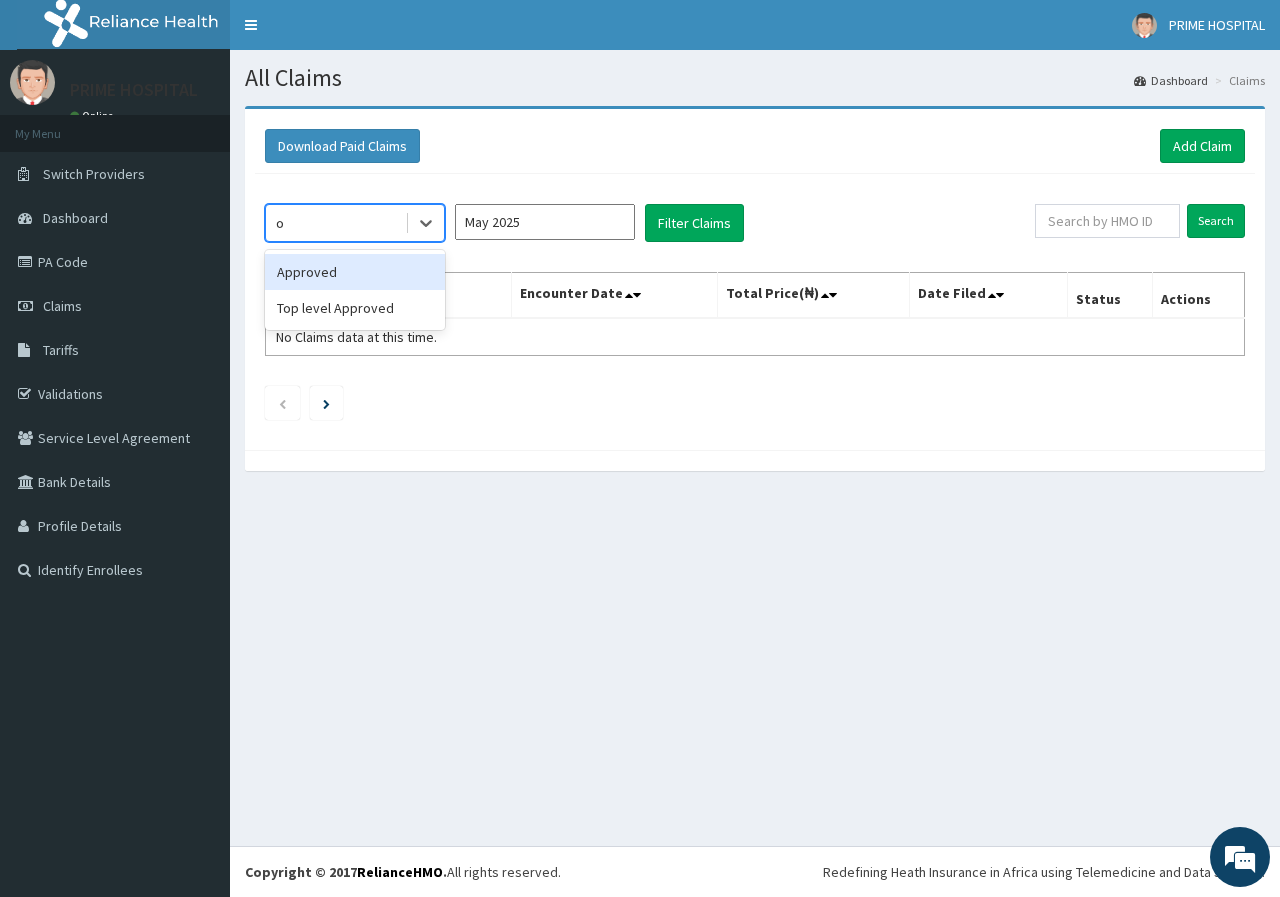 type 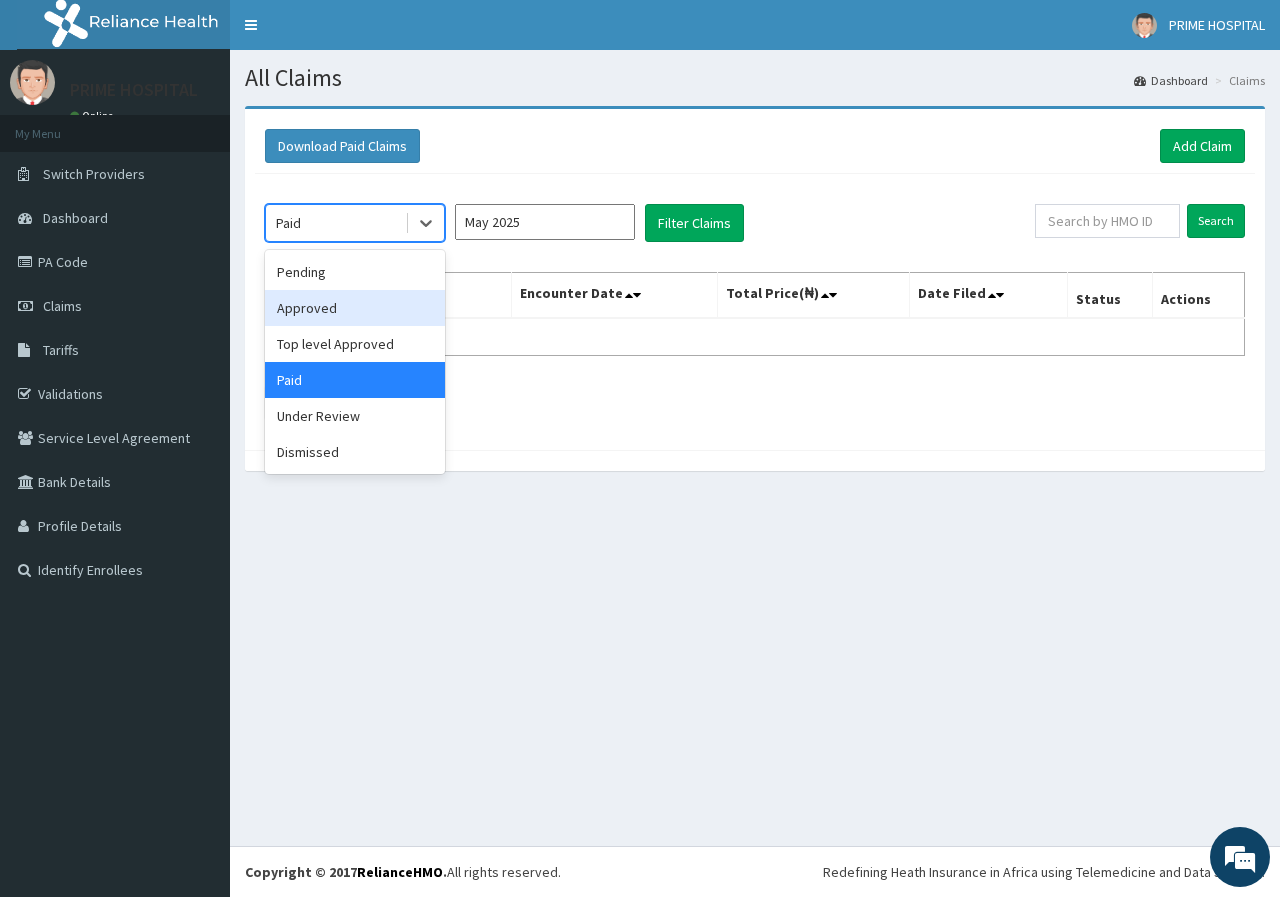 click on "Approved" at bounding box center (355, 308) 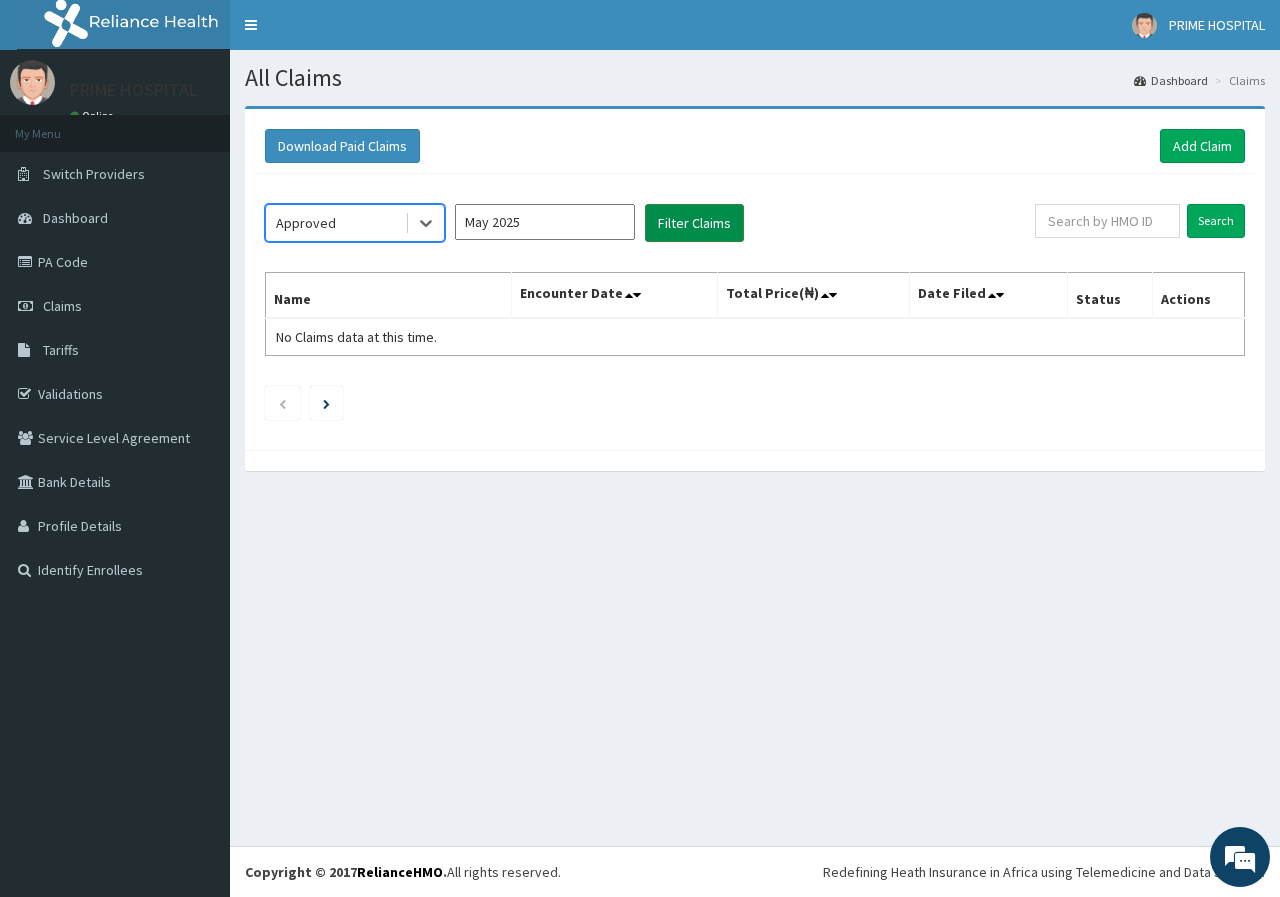 click on "Filter Claims" at bounding box center [694, 223] 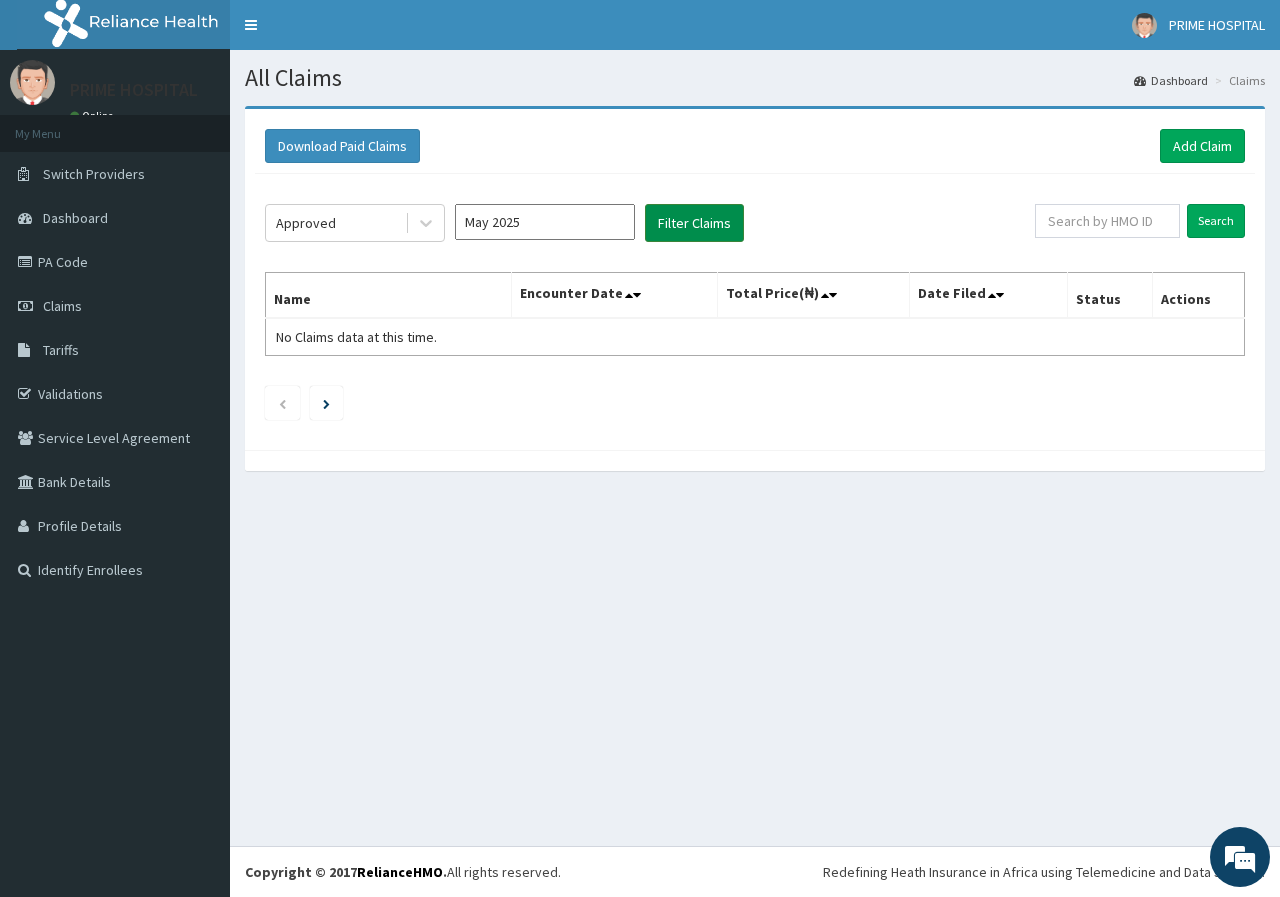click on "Filter Claims" at bounding box center [694, 223] 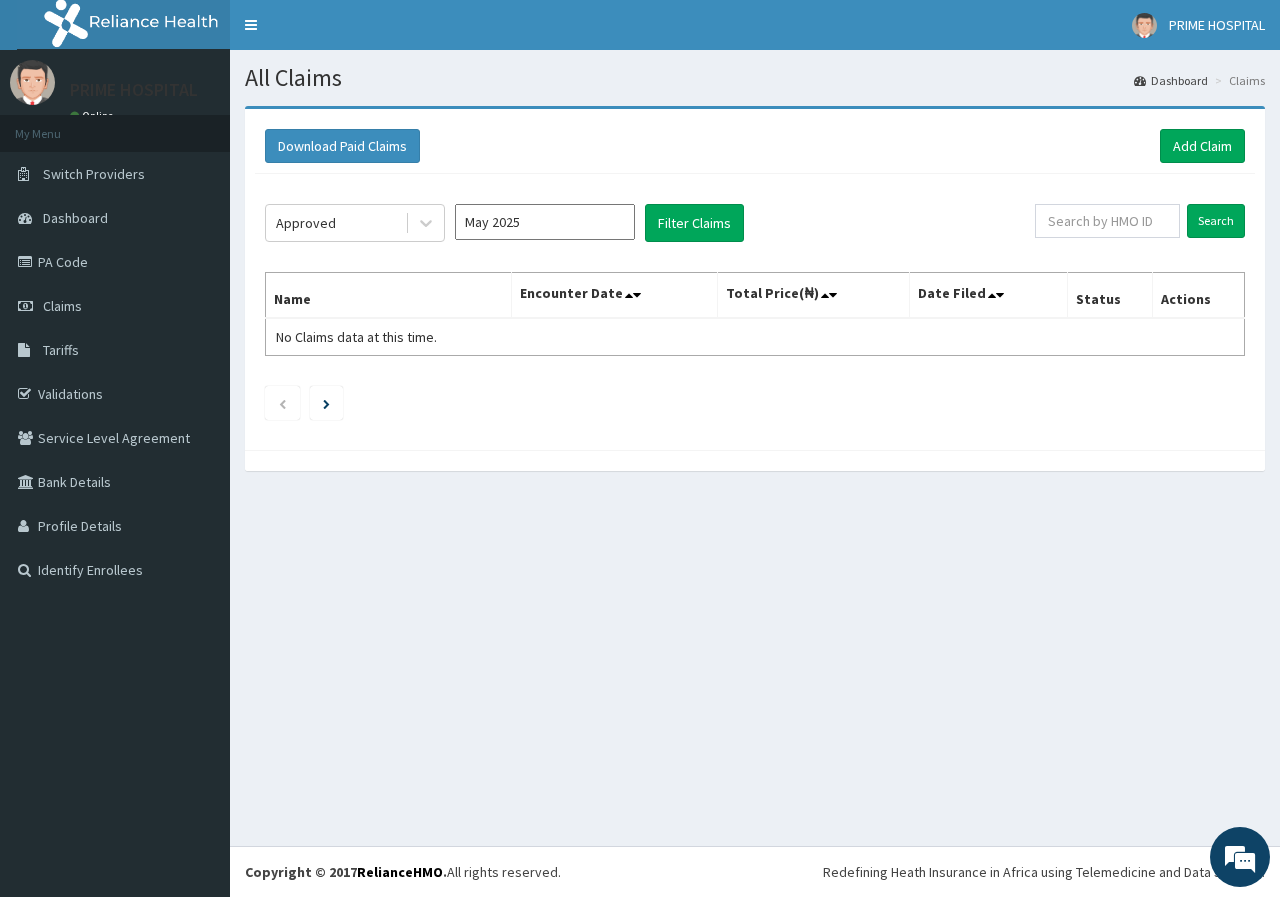 drag, startPoint x: 701, startPoint y: 224, endPoint x: 667, endPoint y: 165, distance: 68.09552 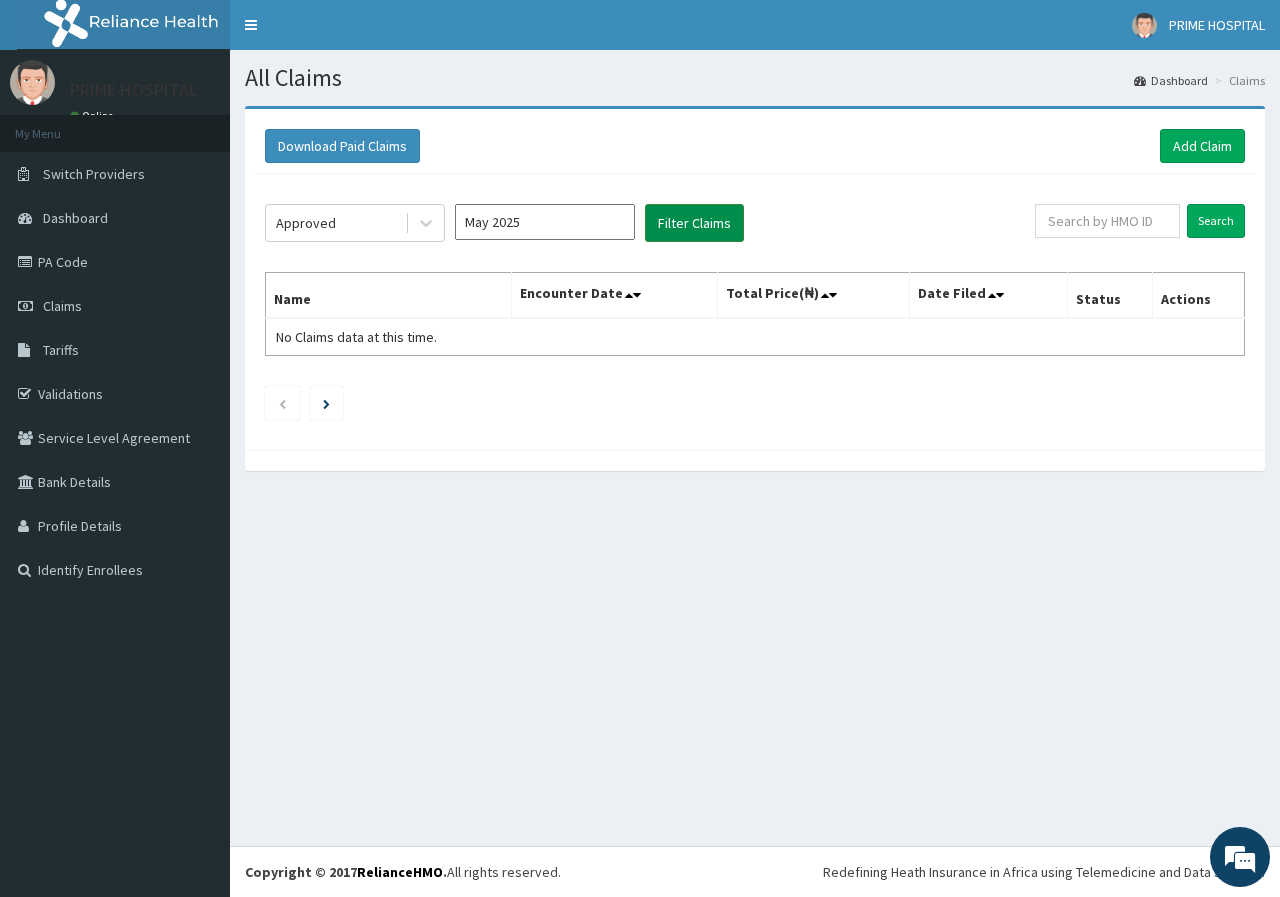click on "Filter Claims" at bounding box center (694, 223) 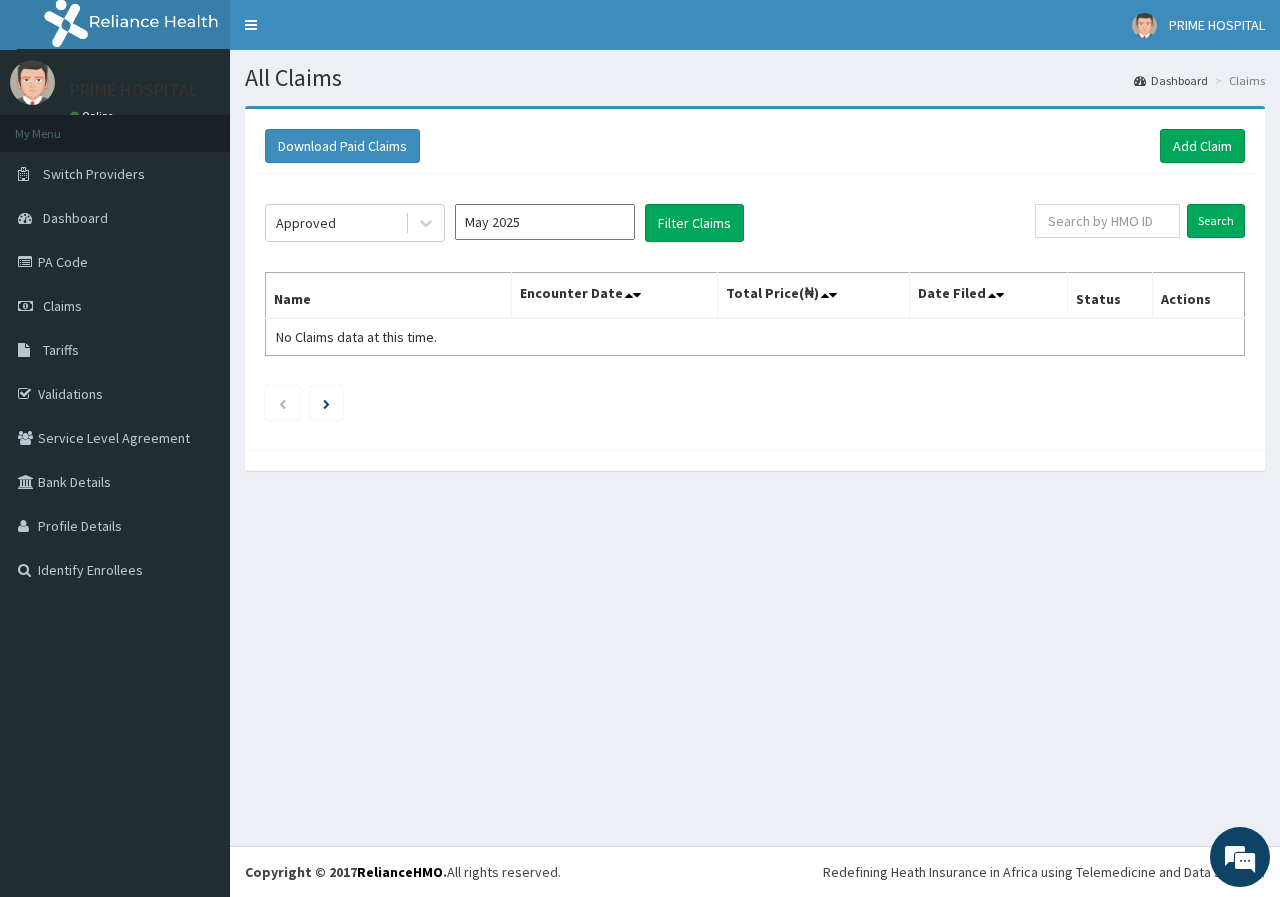 click on "May 2025" at bounding box center [545, 222] 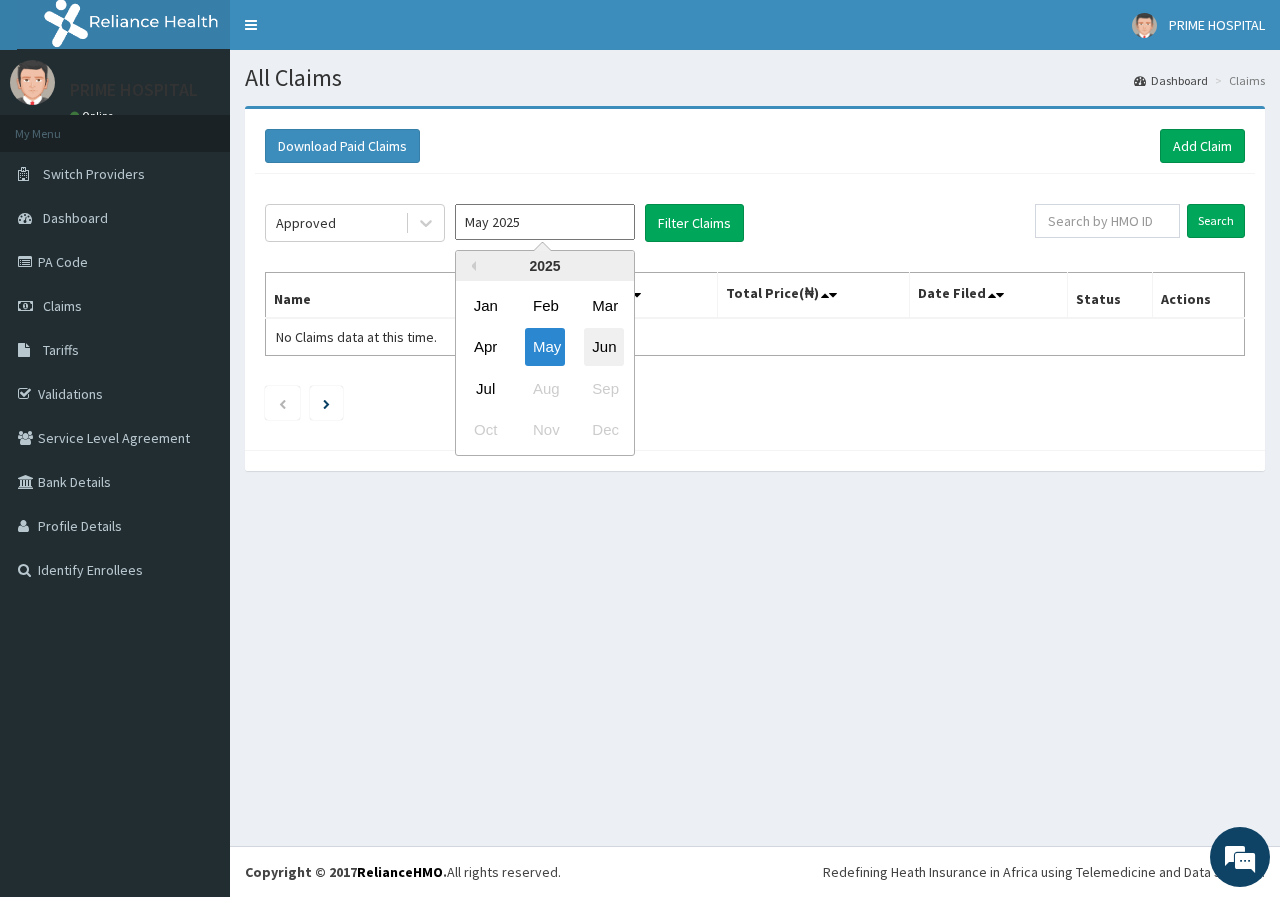 click on "Jun" at bounding box center [604, 347] 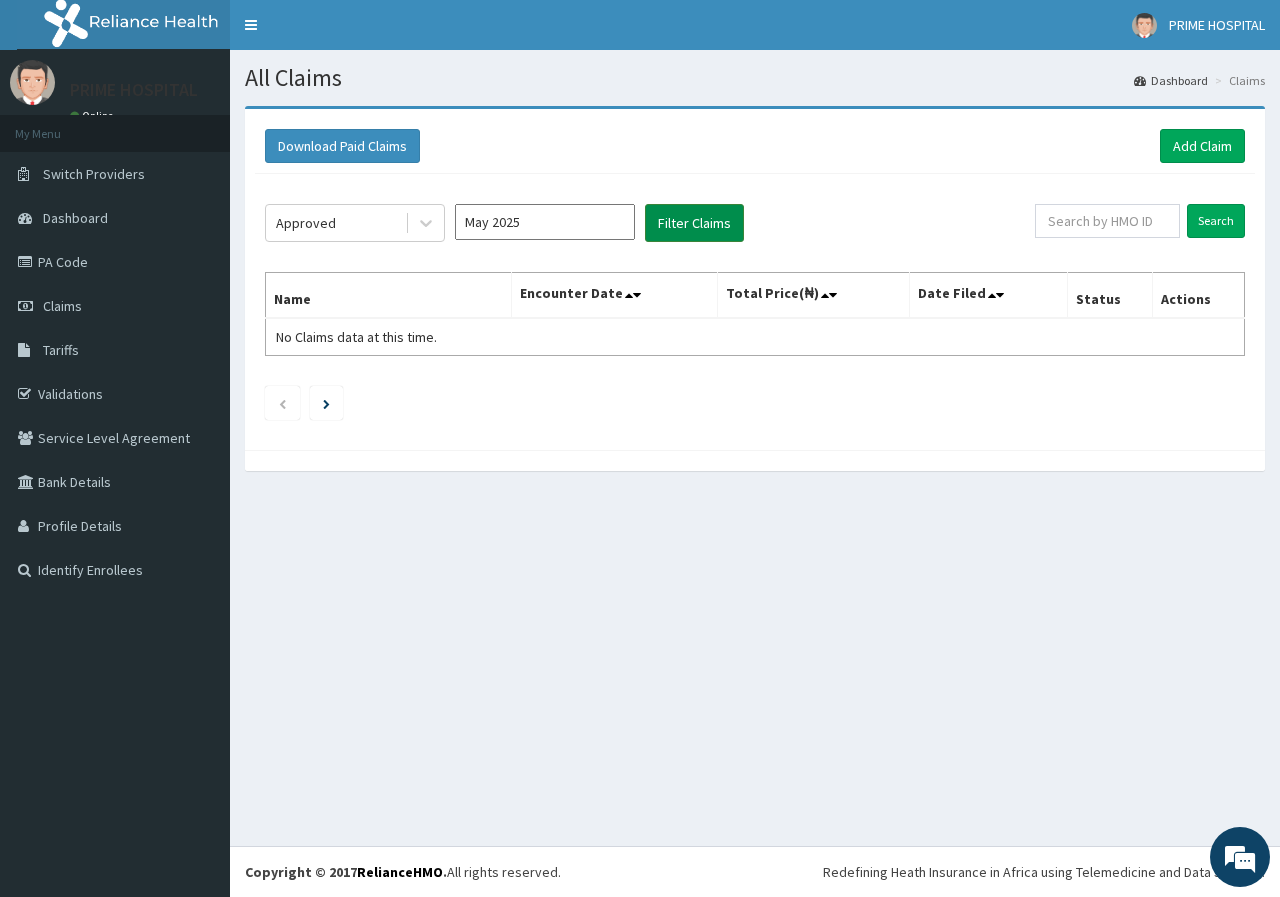 click on "Filter Claims" at bounding box center (694, 223) 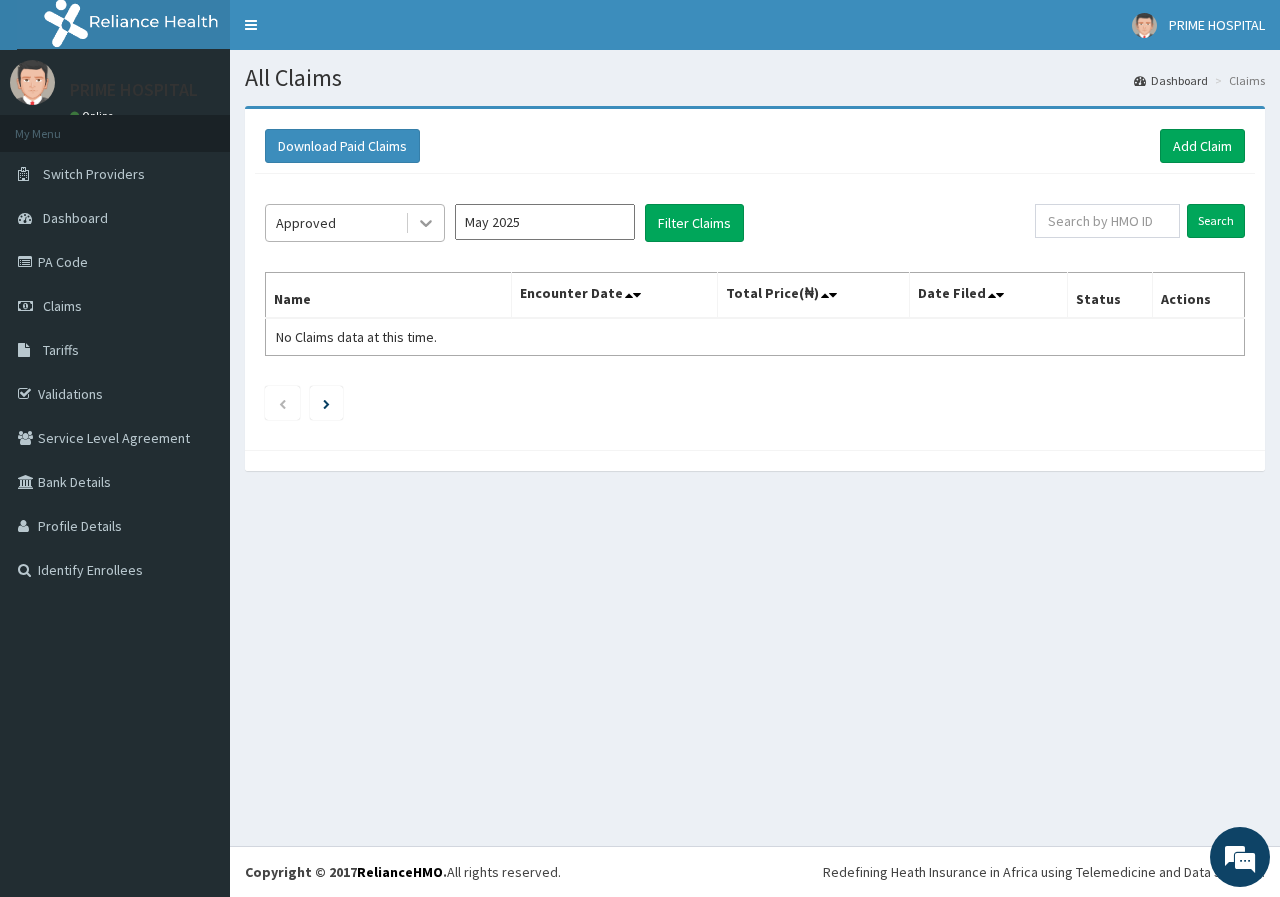 click 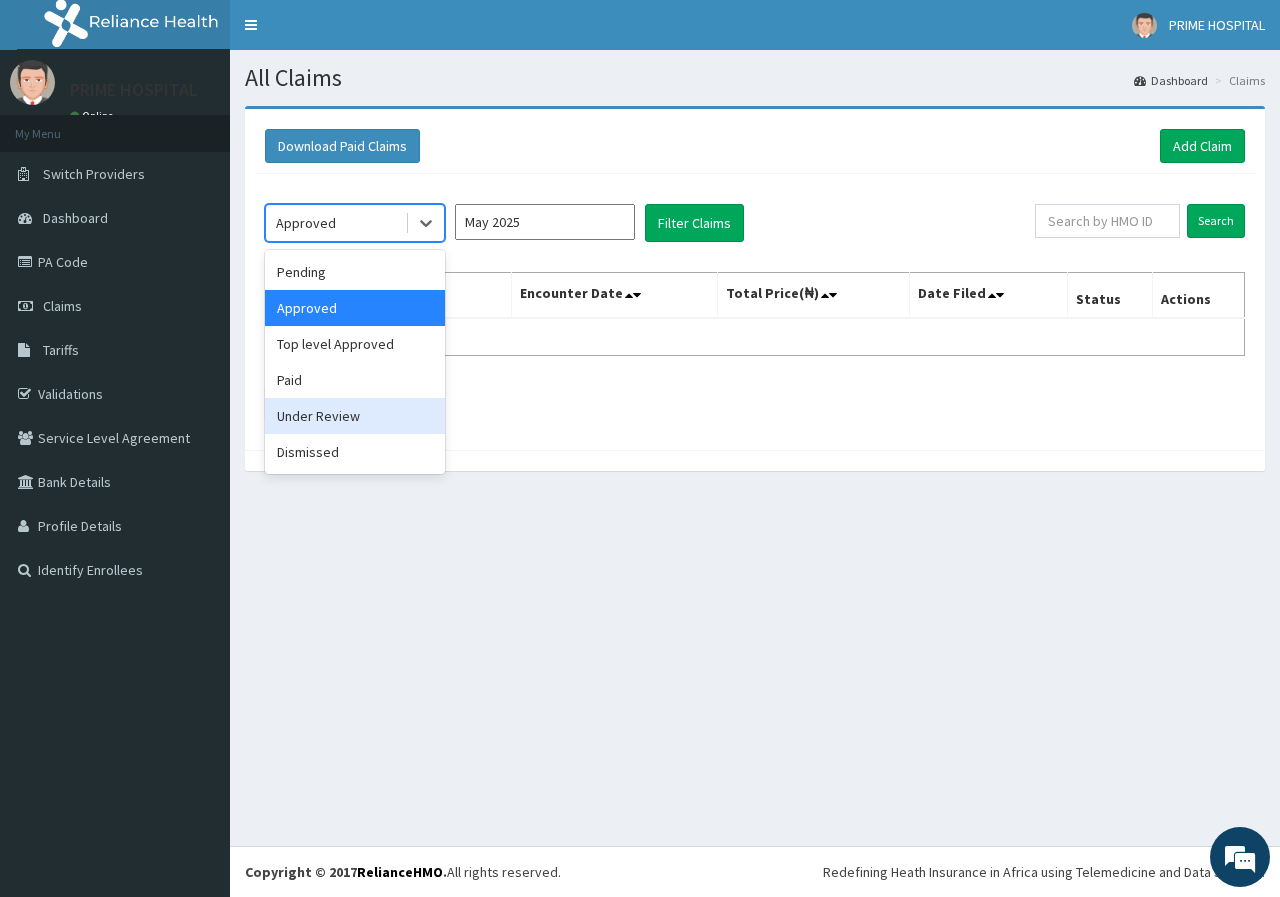 click on "Under Review" at bounding box center (355, 416) 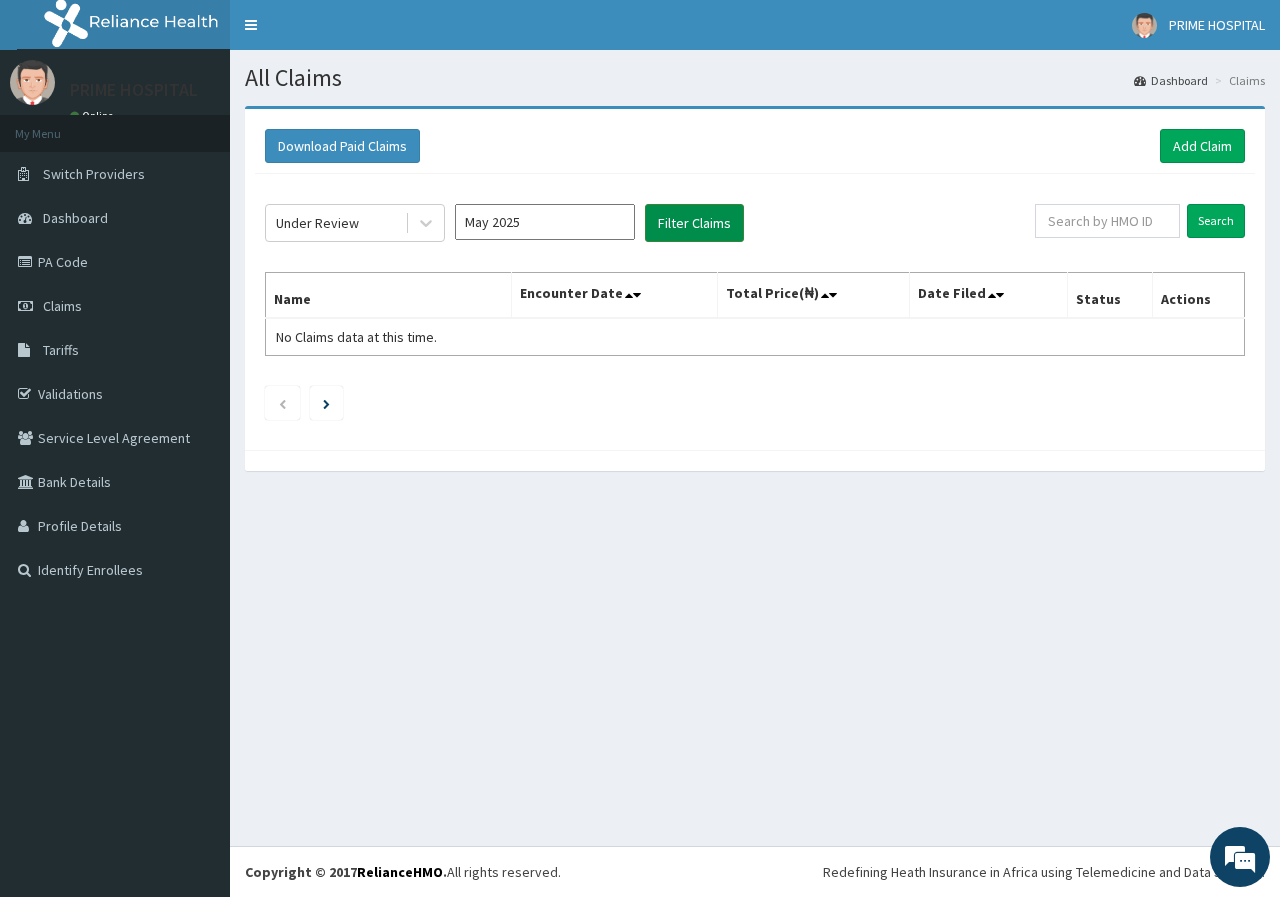 click on "Filter Claims" at bounding box center (694, 223) 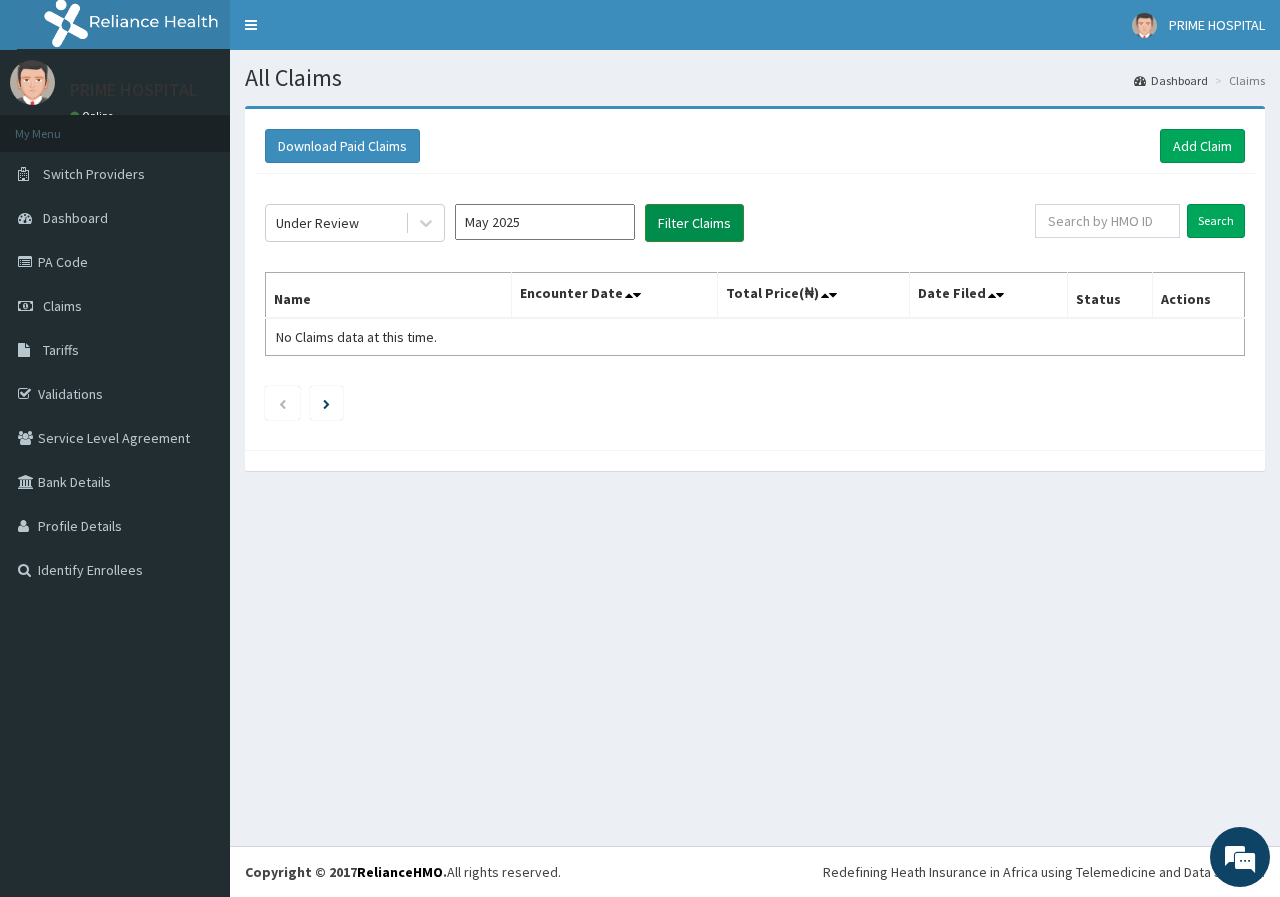 click on "Filter Claims" at bounding box center [694, 223] 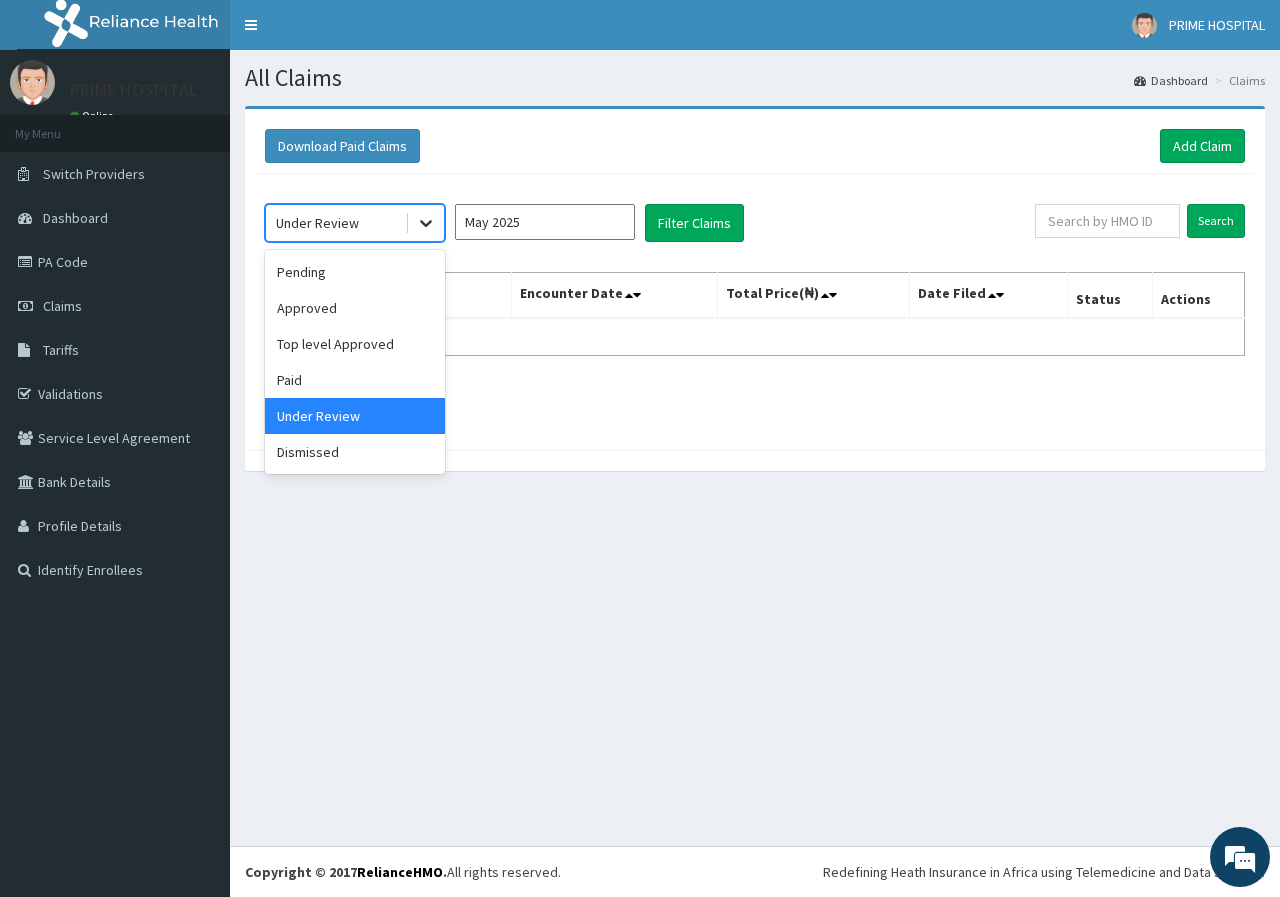 click 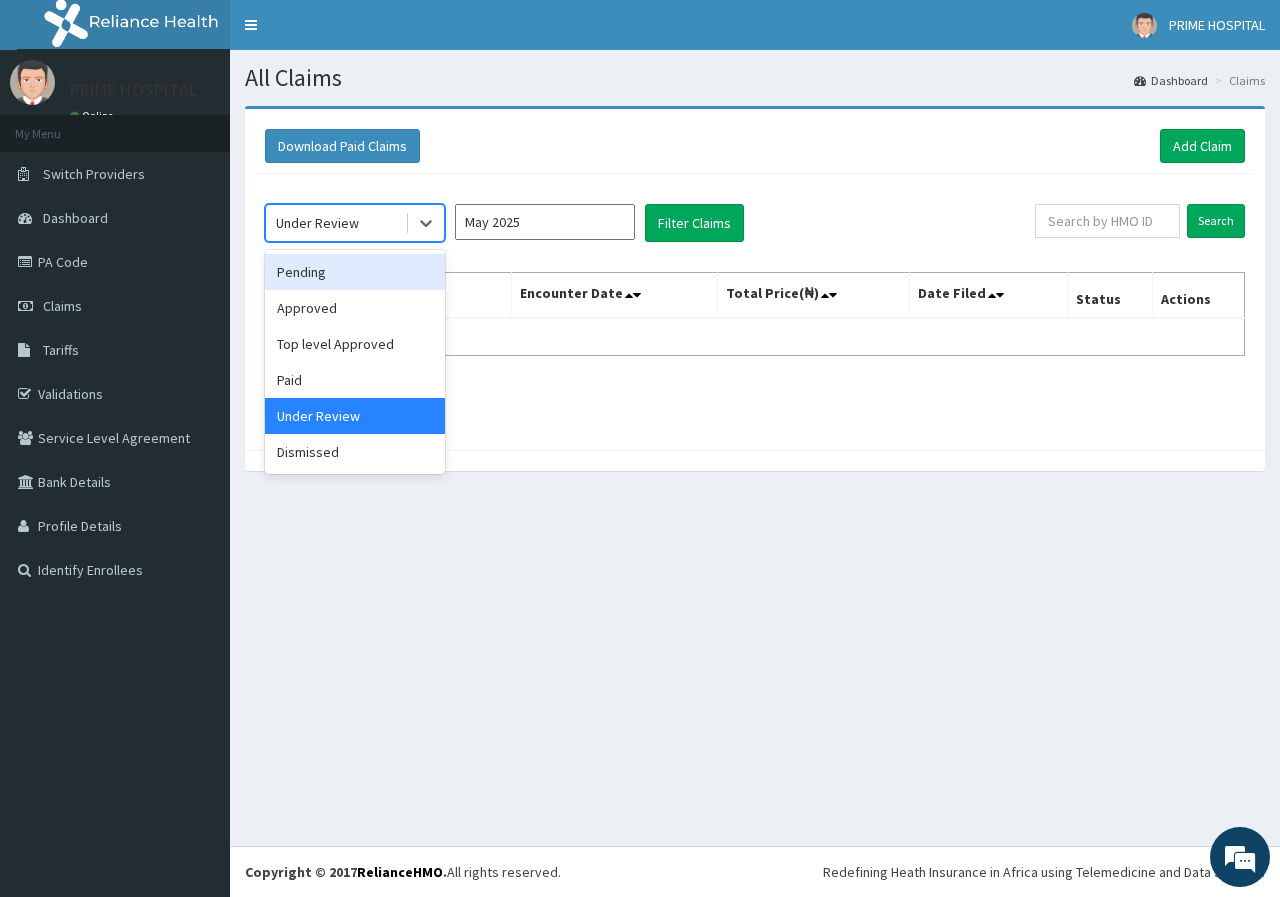 click on "Pending" at bounding box center (355, 272) 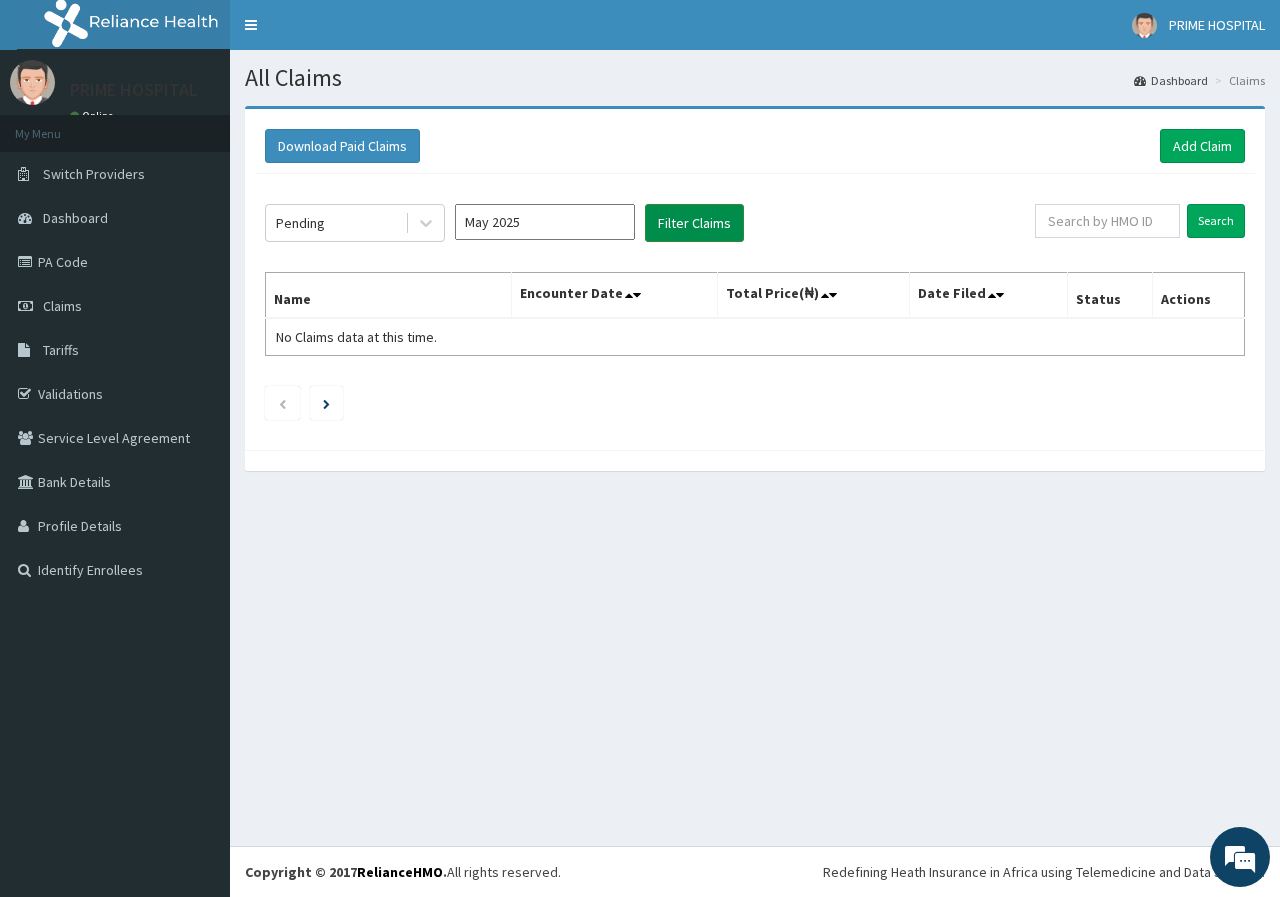 click on "Filter Claims" at bounding box center (694, 223) 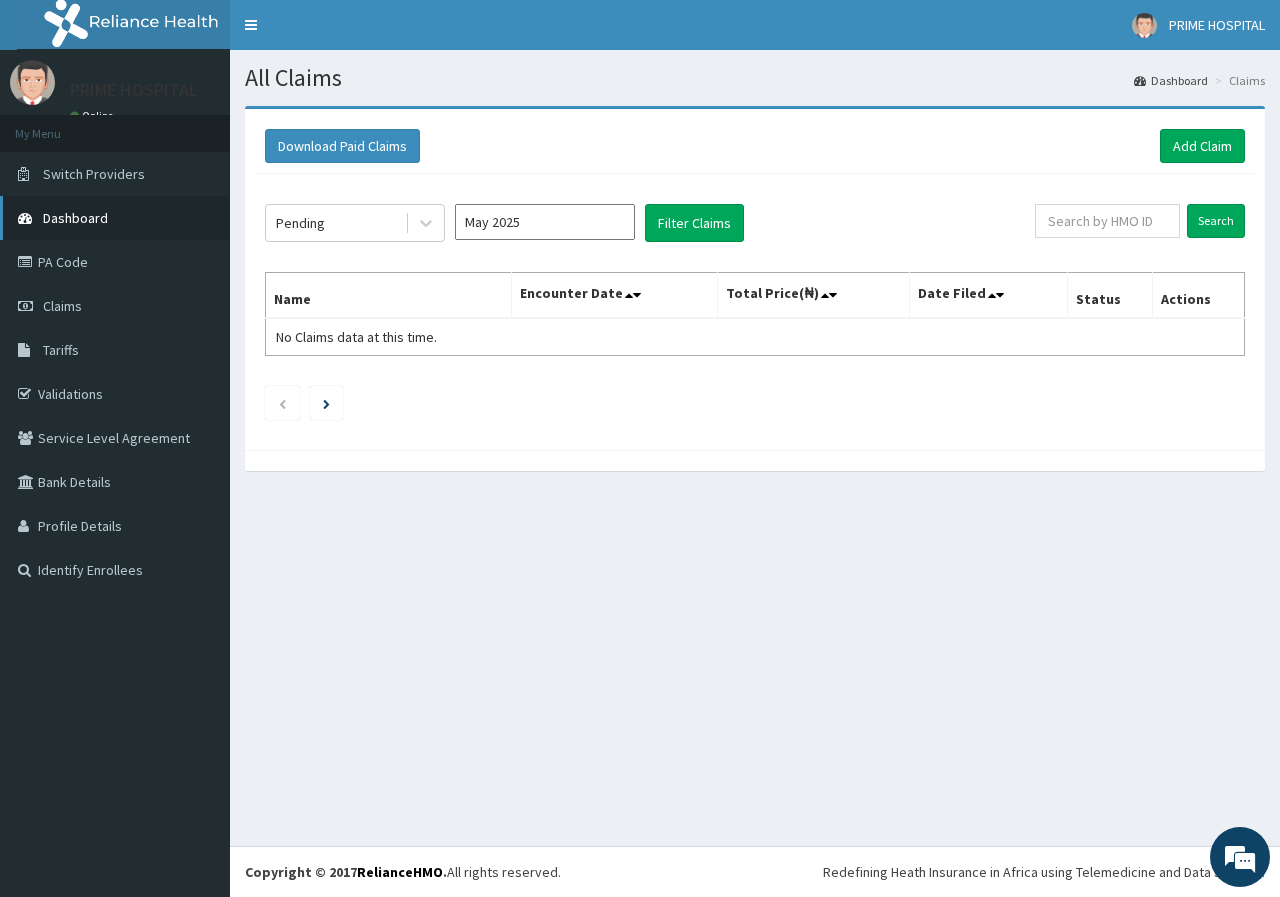 click on "Dashboard" at bounding box center [75, 218] 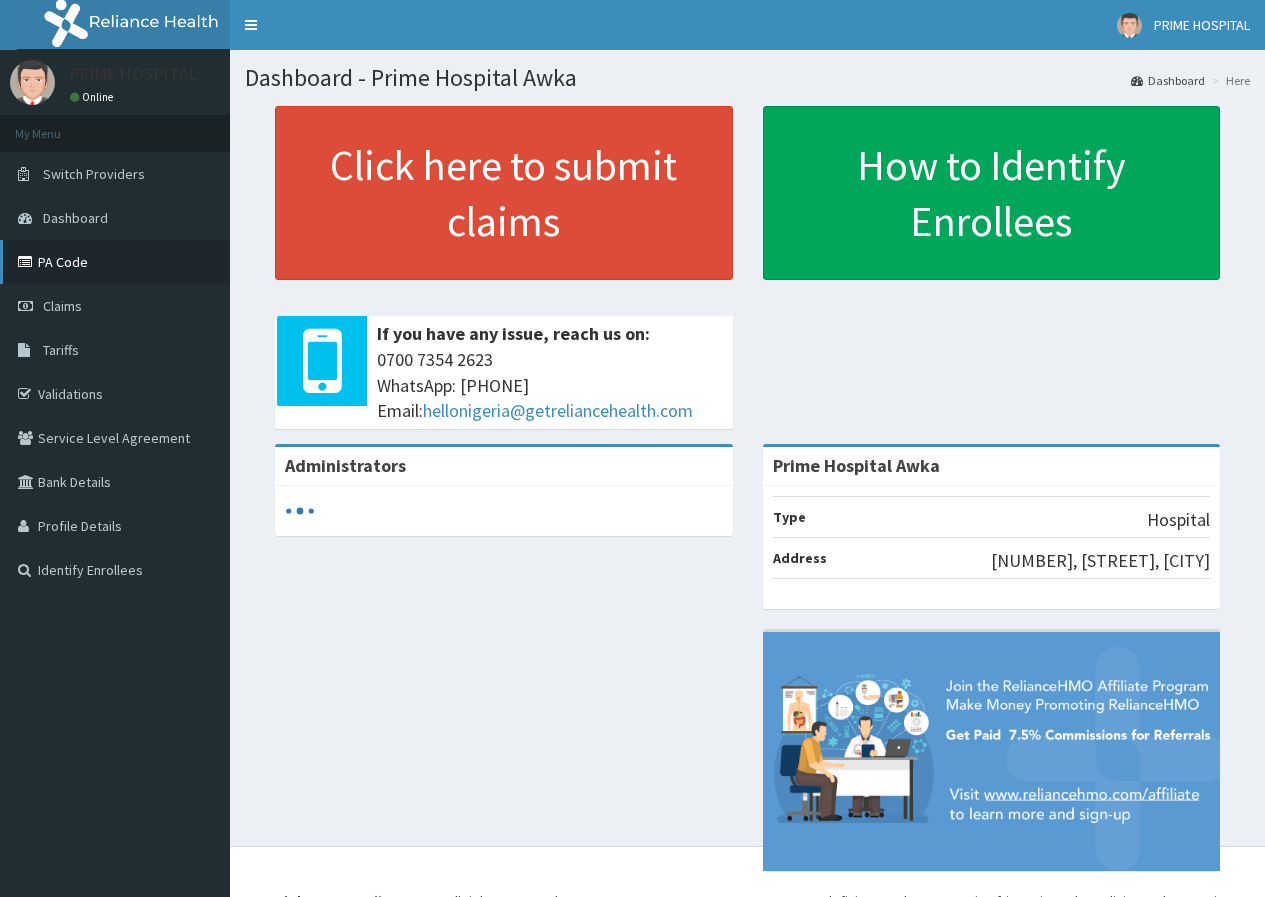 scroll, scrollTop: 0, scrollLeft: 0, axis: both 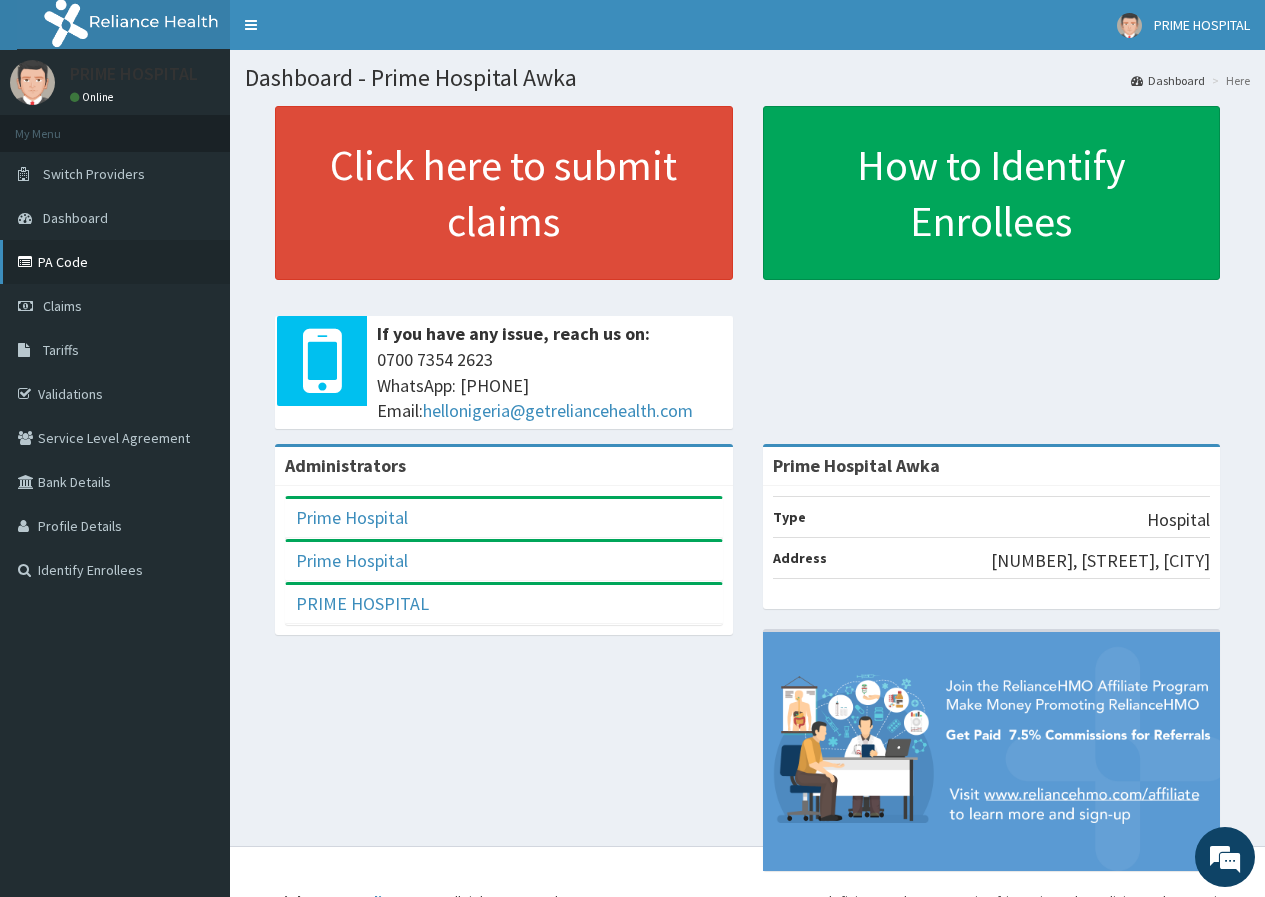 click on "PA Code" at bounding box center (115, 262) 